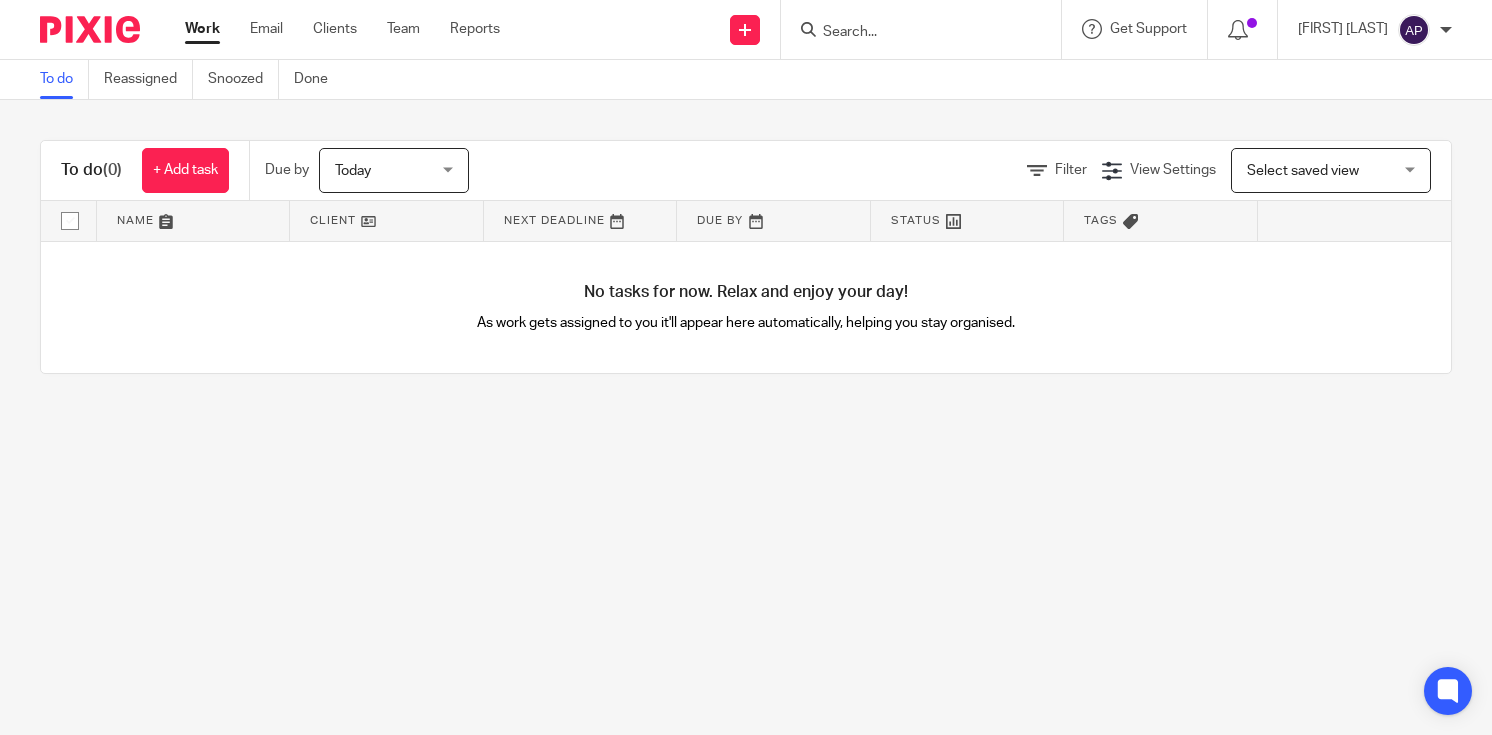 scroll, scrollTop: 0, scrollLeft: 0, axis: both 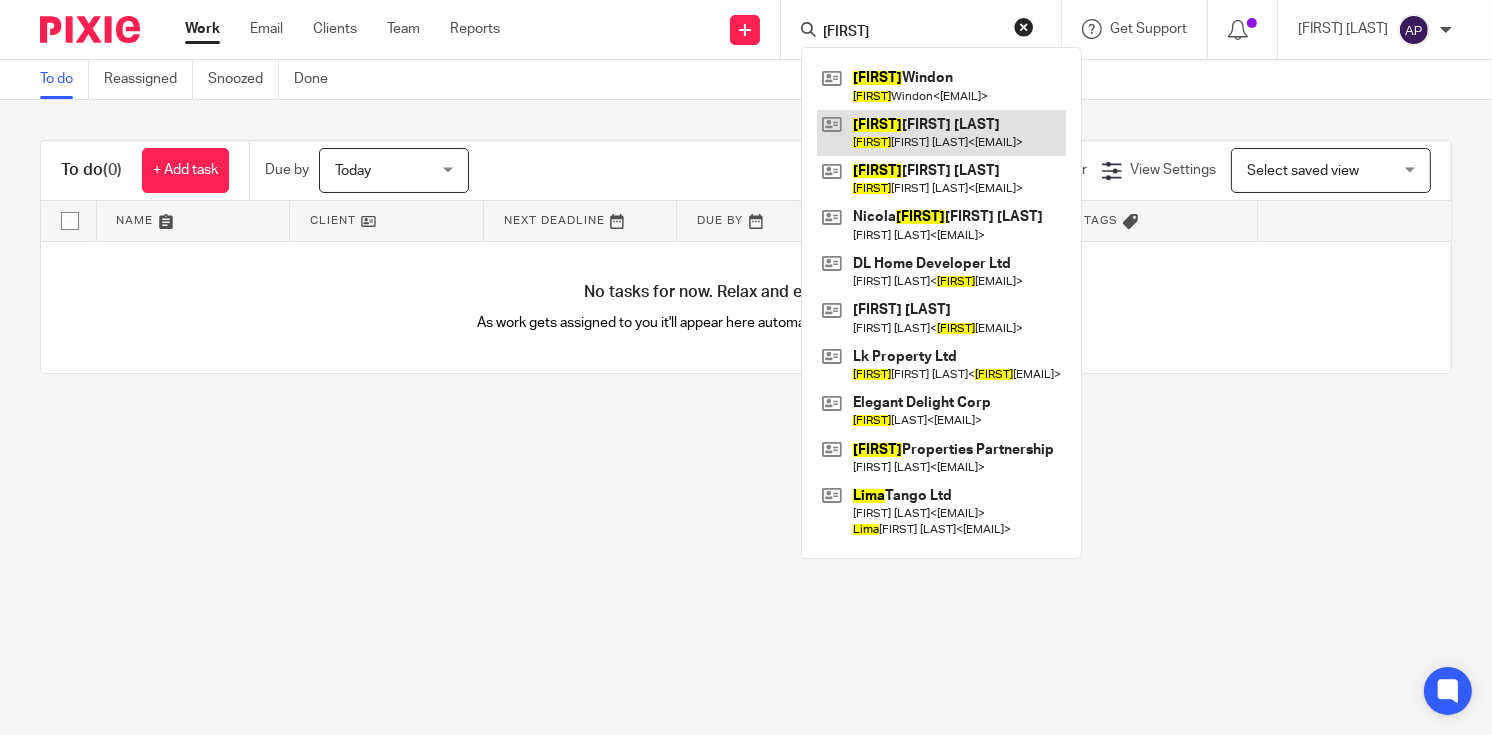 type on "lisa" 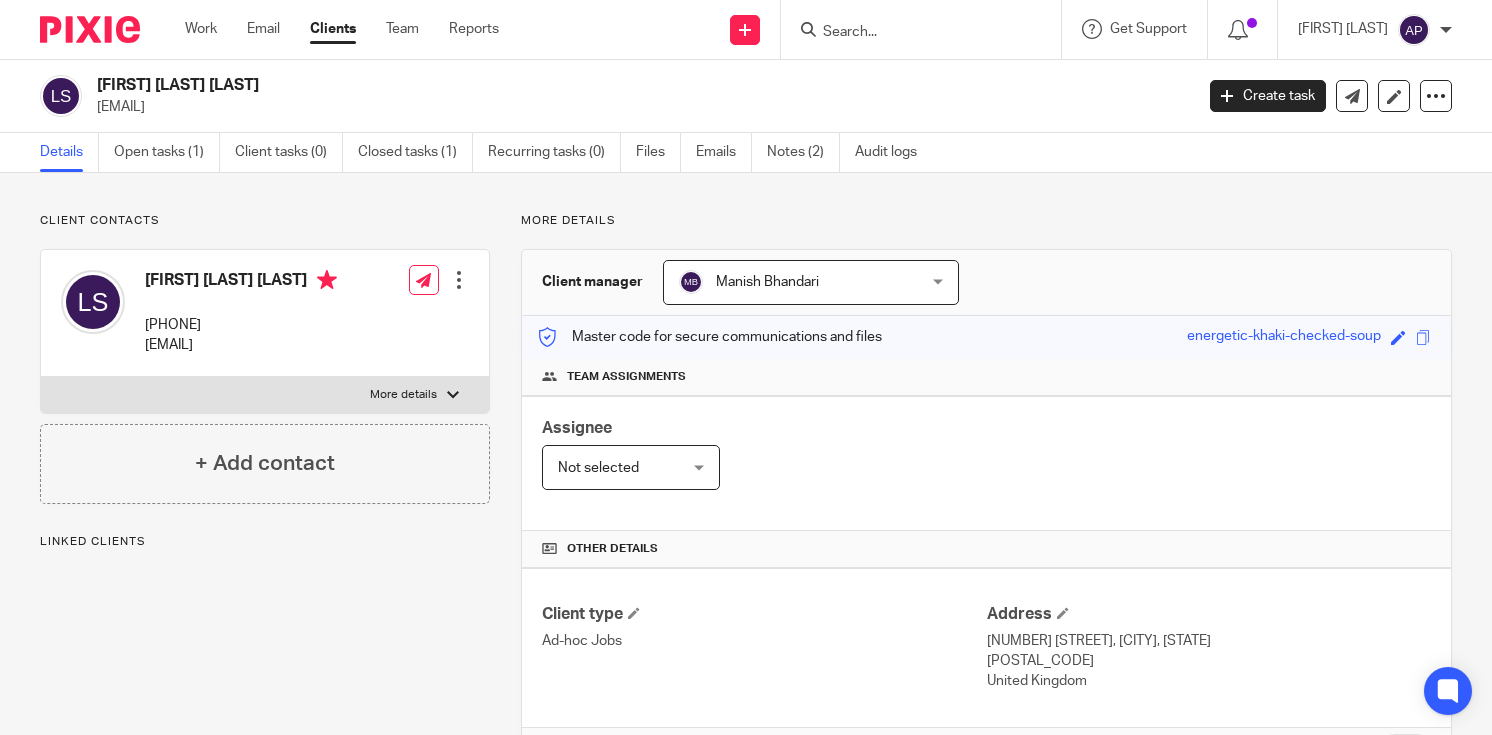 scroll, scrollTop: 0, scrollLeft: 0, axis: both 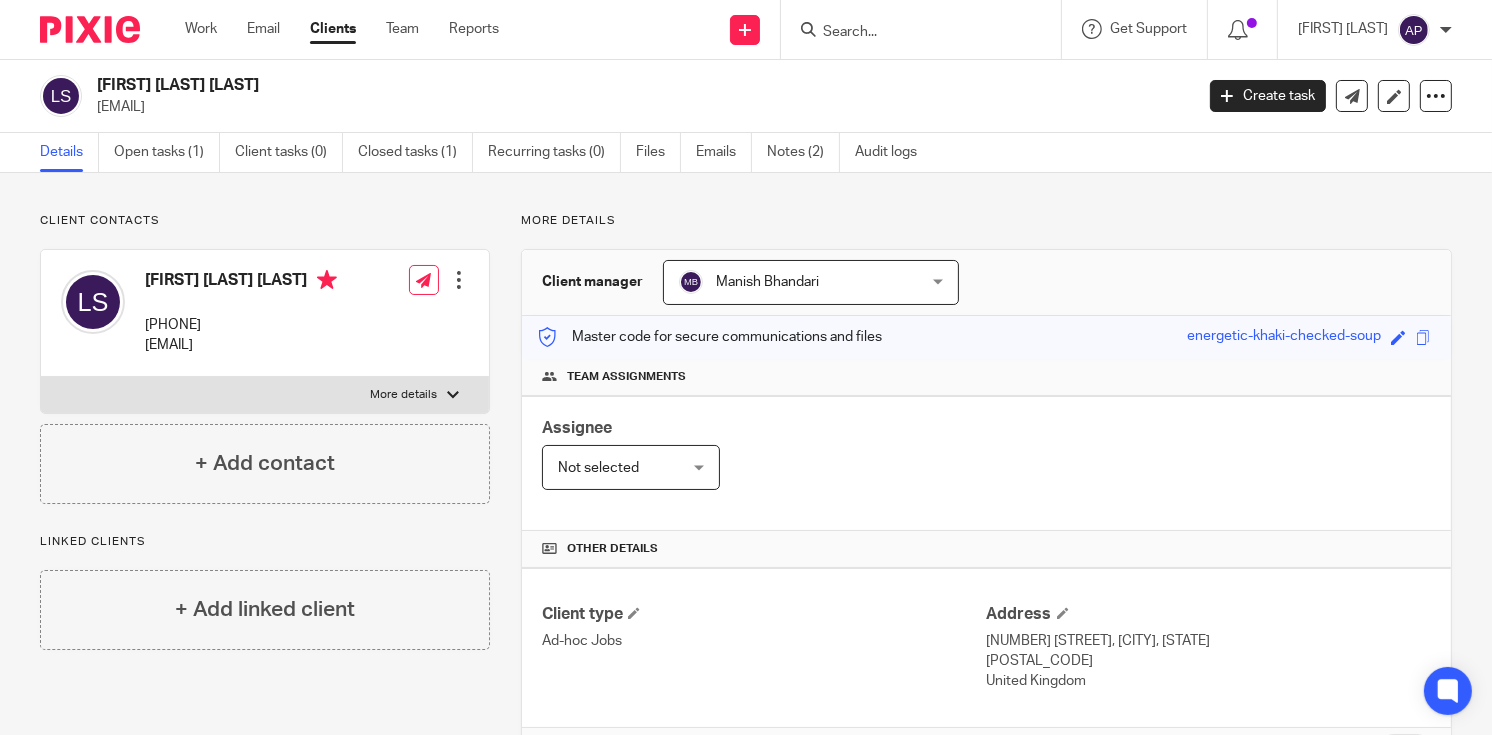 drag, startPoint x: 144, startPoint y: 274, endPoint x: 298, endPoint y: 286, distance: 154.46683 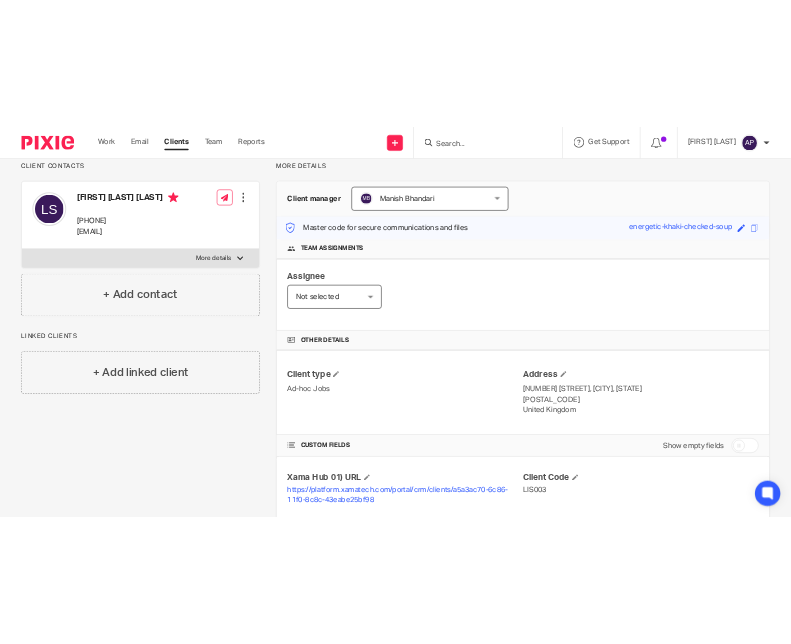 scroll, scrollTop: 300, scrollLeft: 0, axis: vertical 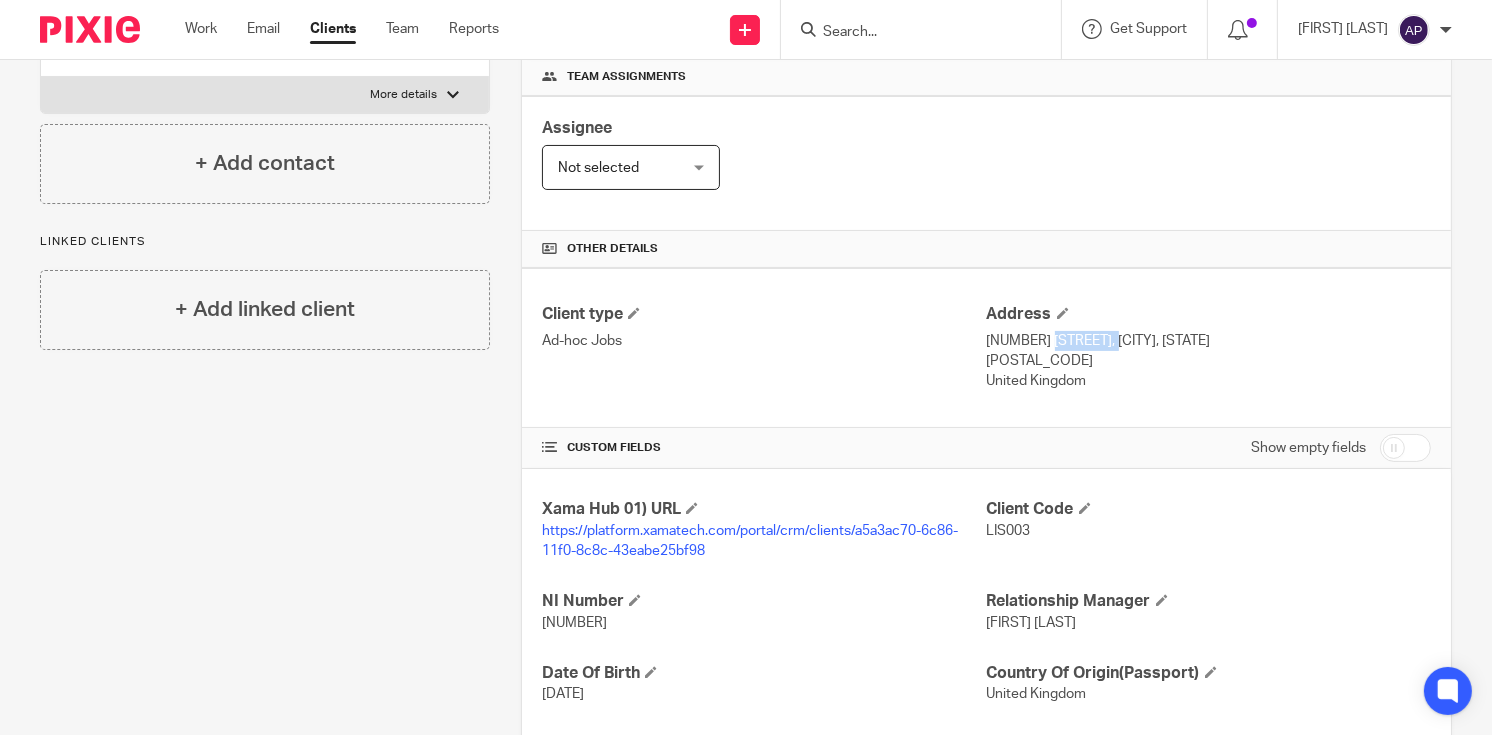 drag, startPoint x: 977, startPoint y: 335, endPoint x: 1048, endPoint y: 345, distance: 71.70077 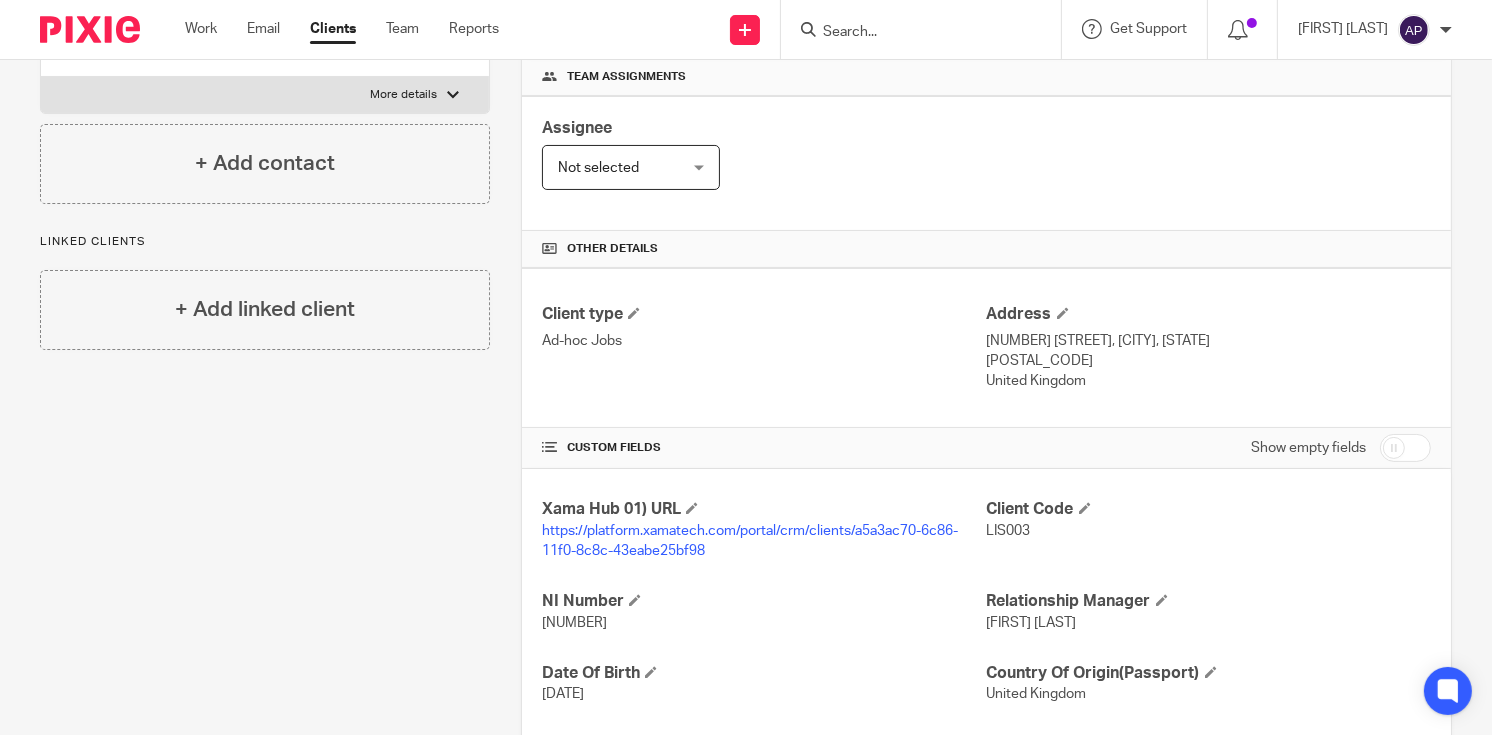 click on "7 Newlands, Studley, Warwickshire" at bounding box center [1209, 341] 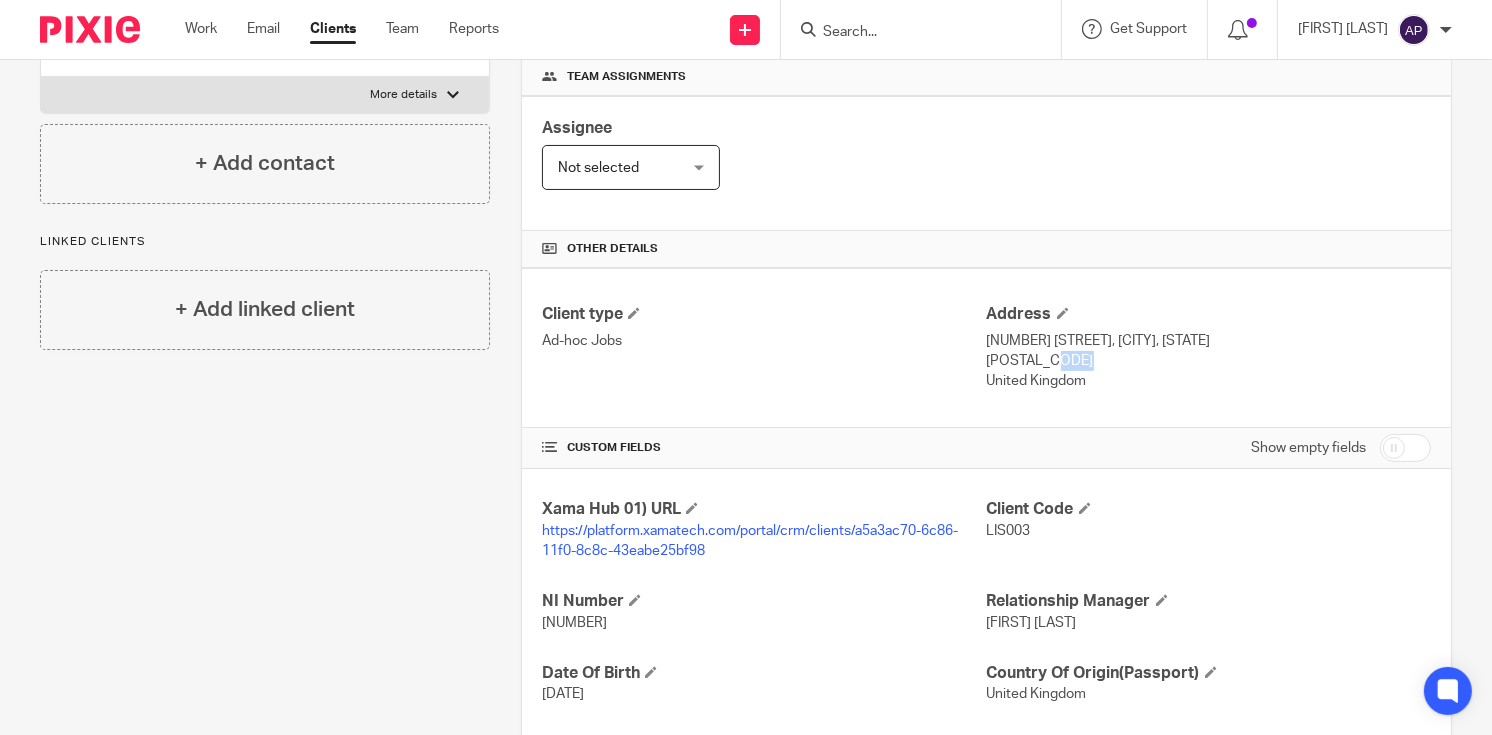 click on "B80 7QZ" at bounding box center (1209, 361) 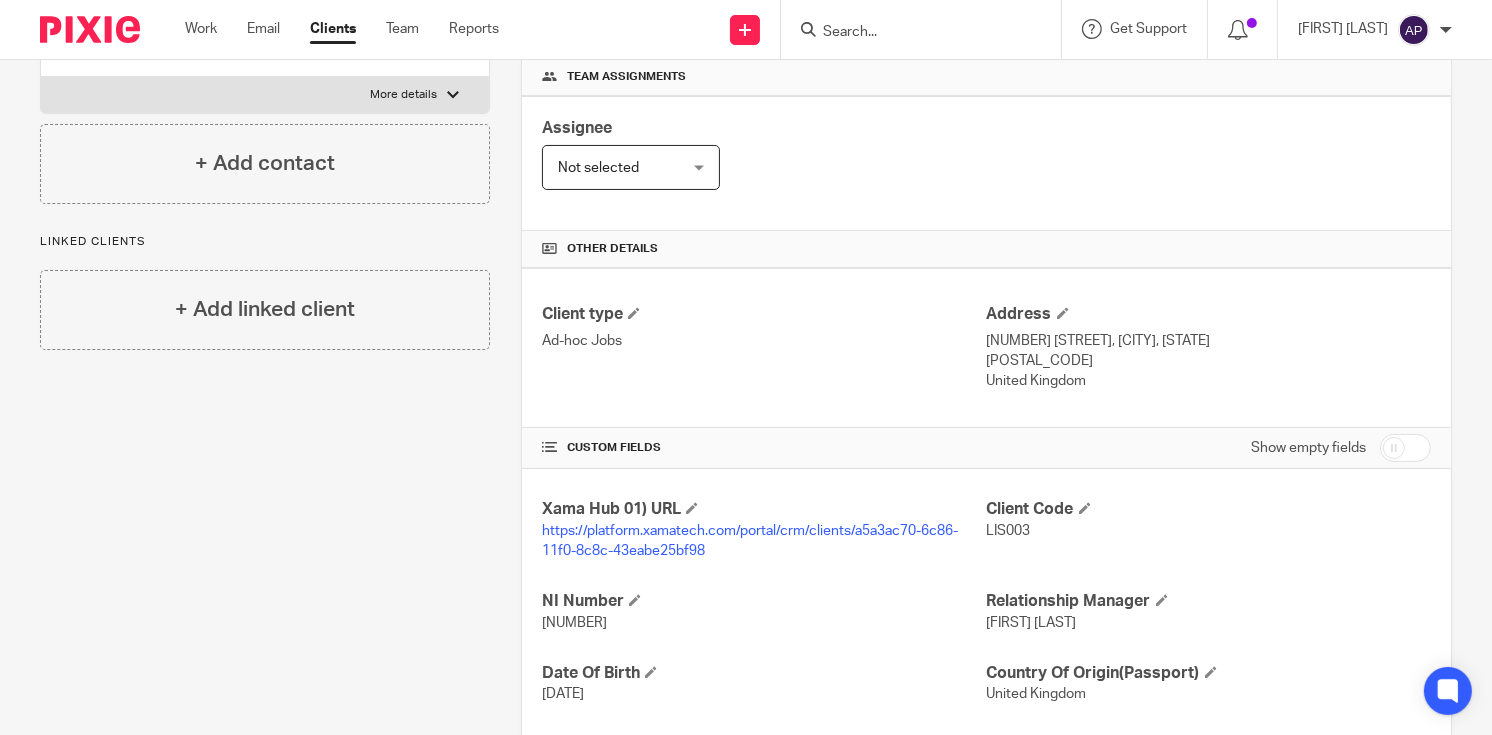 drag, startPoint x: 996, startPoint y: 357, endPoint x: 1104, endPoint y: 365, distance: 108.29589 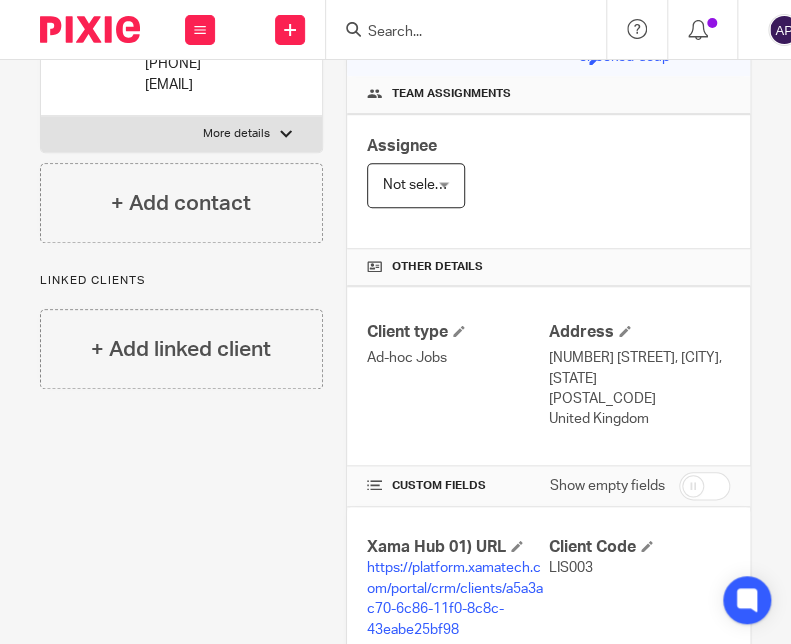 click on "LIS003" at bounding box center [571, 568] 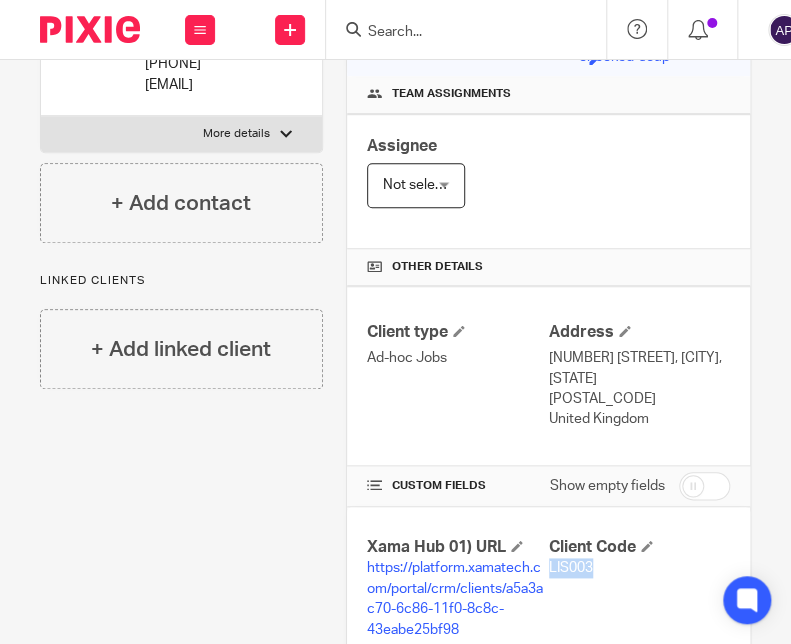 click on "LIS003" at bounding box center (571, 568) 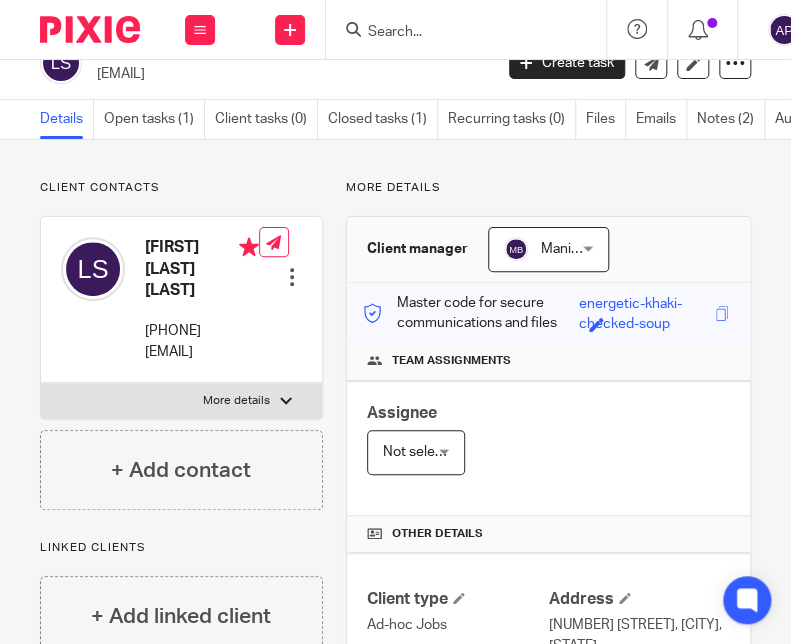 scroll, scrollTop: 0, scrollLeft: 0, axis: both 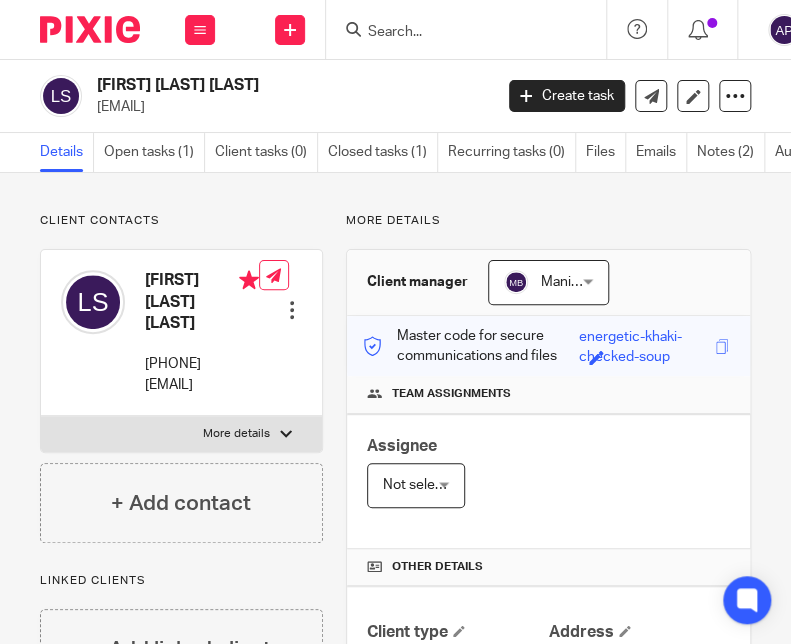 drag, startPoint x: 97, startPoint y: 79, endPoint x: 300, endPoint y: 83, distance: 203.0394 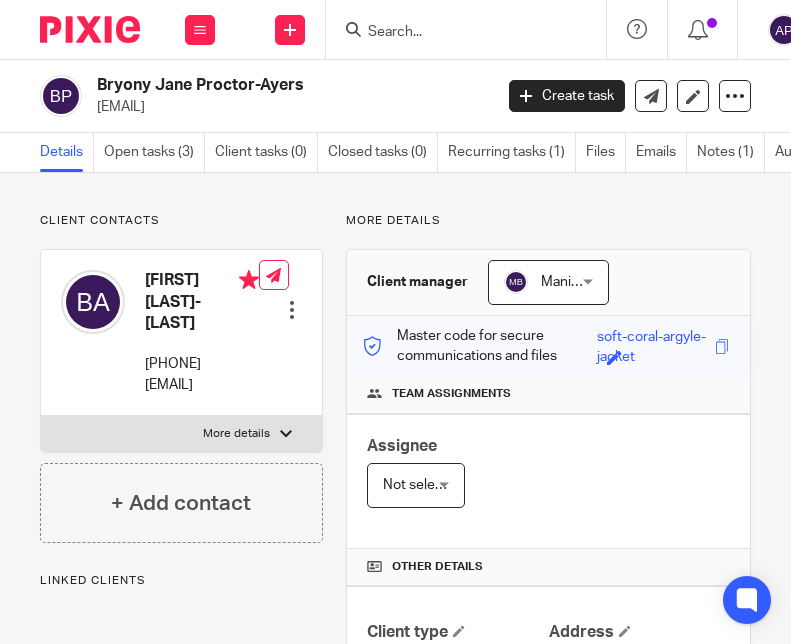 scroll, scrollTop: 0, scrollLeft: 0, axis: both 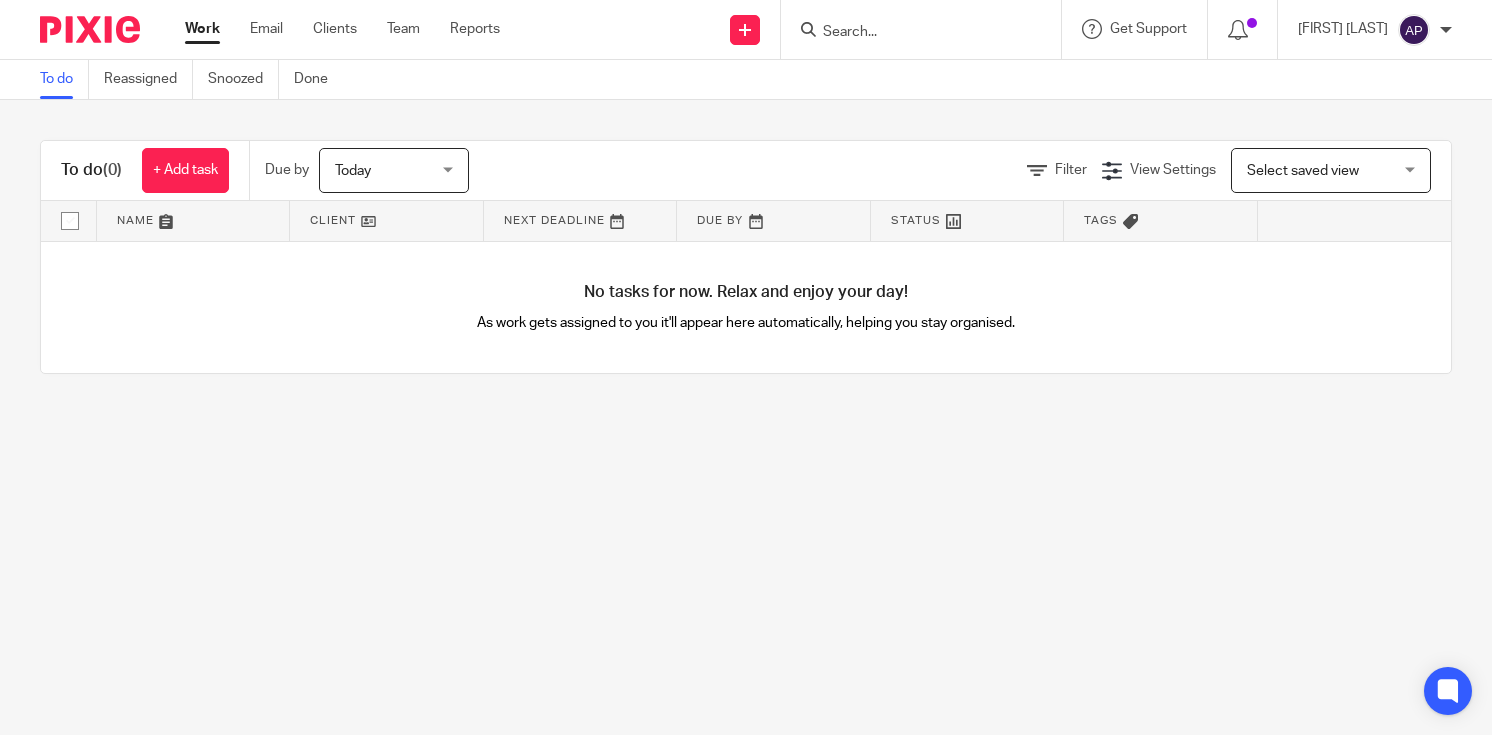 click at bounding box center [911, 33] 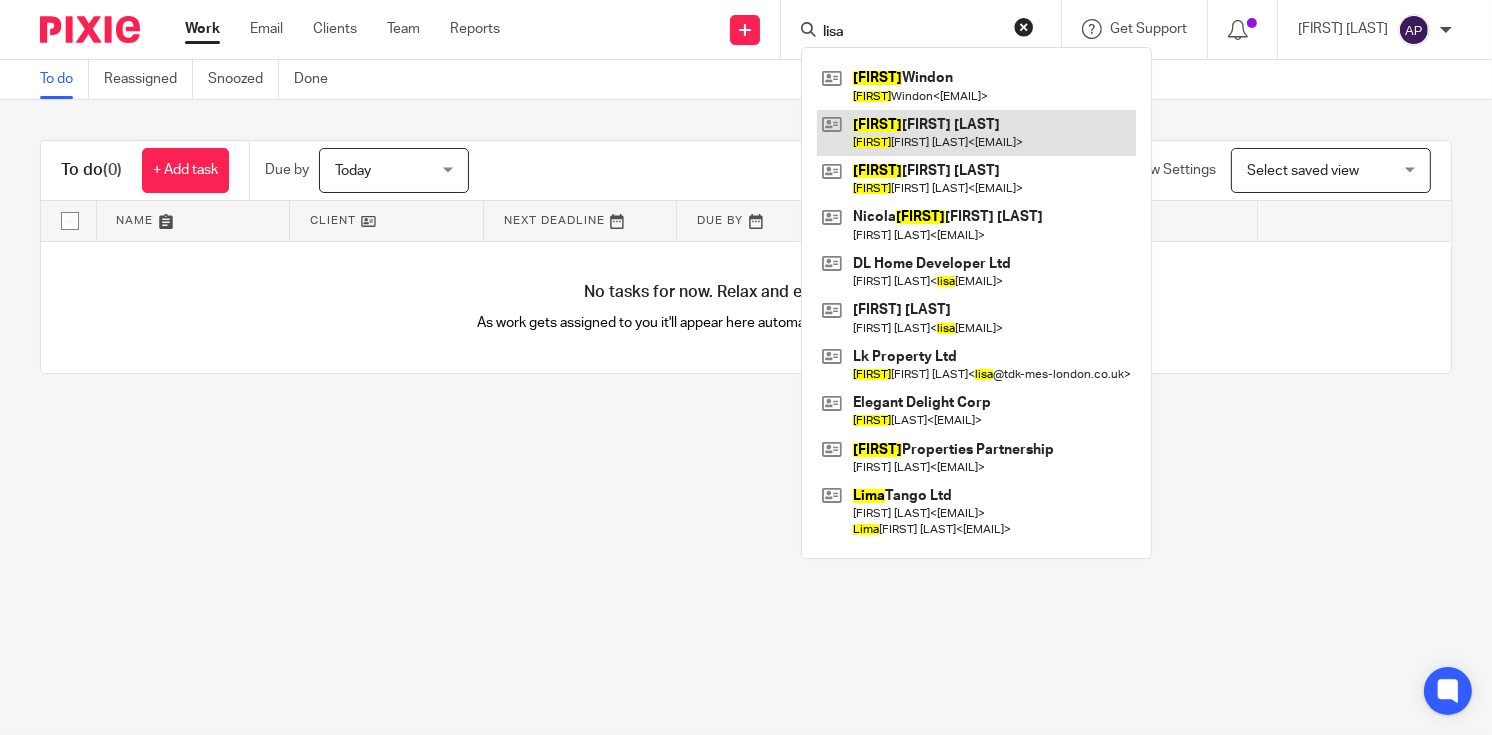 type on "lisa" 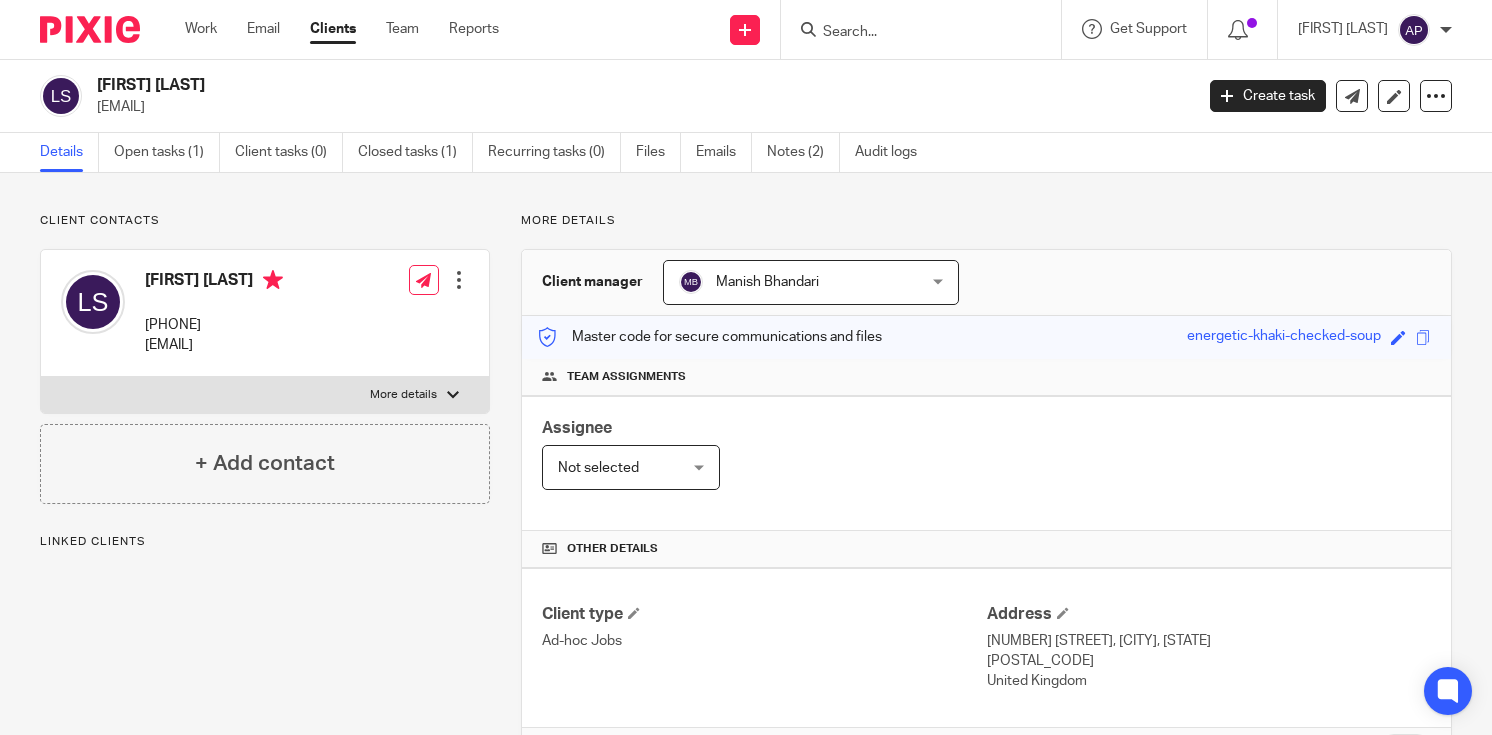 scroll, scrollTop: 0, scrollLeft: 0, axis: both 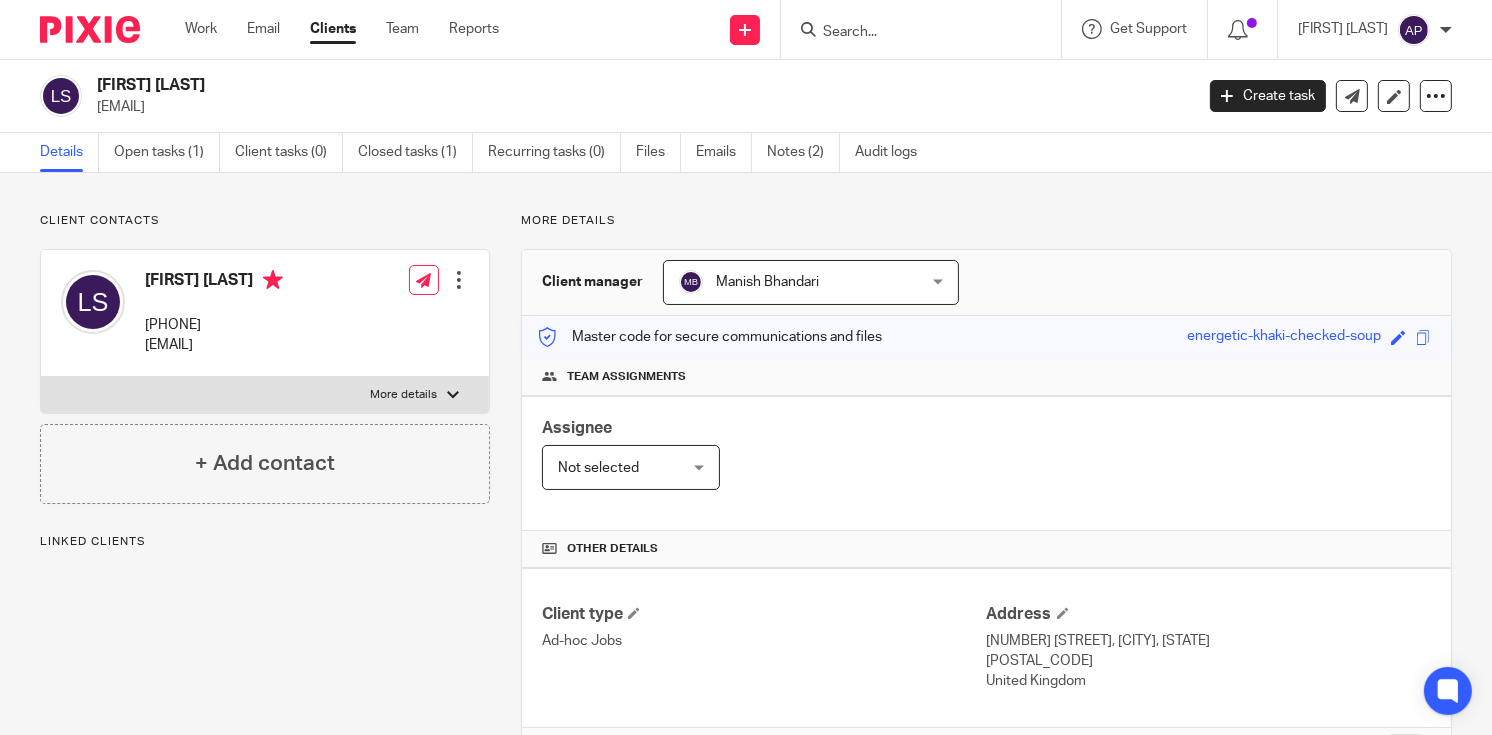 drag, startPoint x: 96, startPoint y: 76, endPoint x: 266, endPoint y: 76, distance: 170 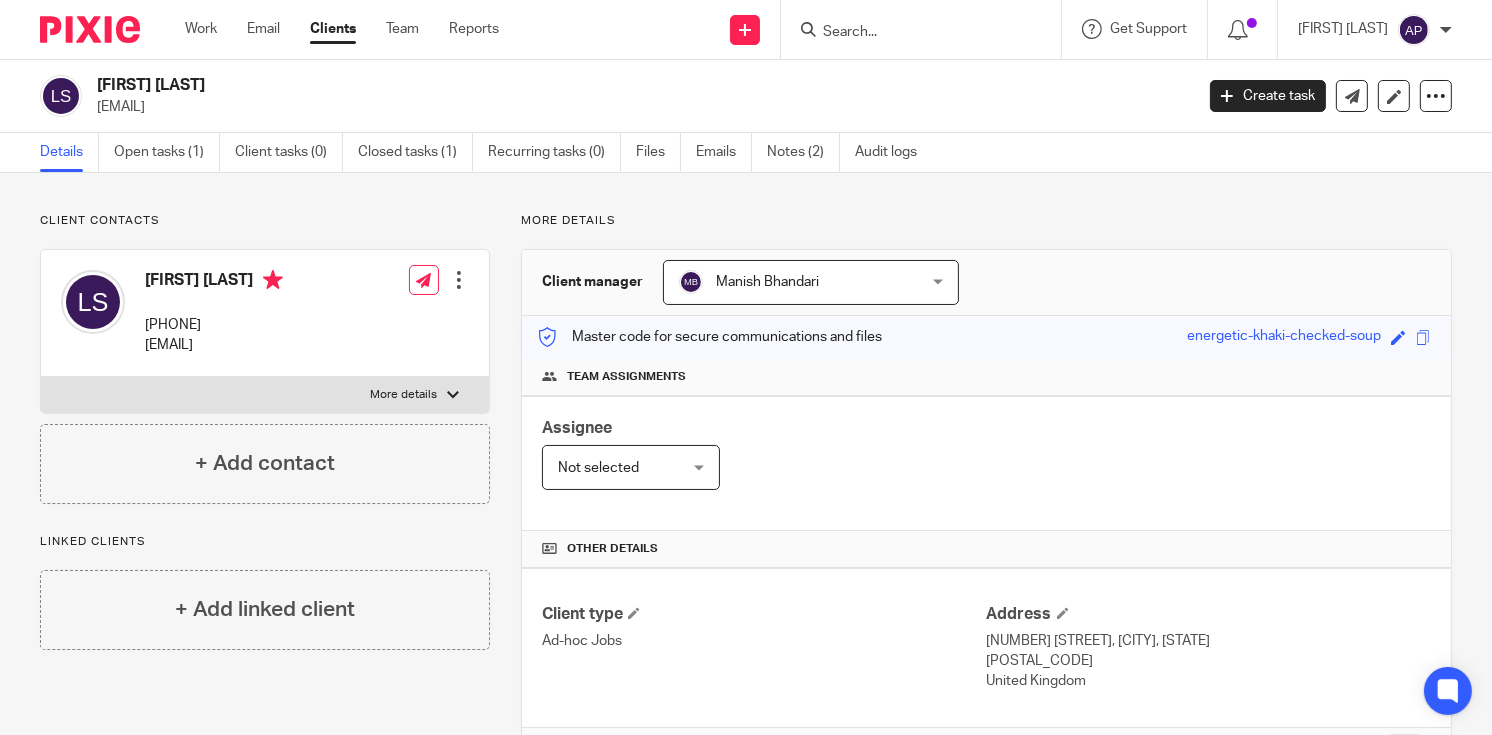 copy on "[FIRST] [LAST]" 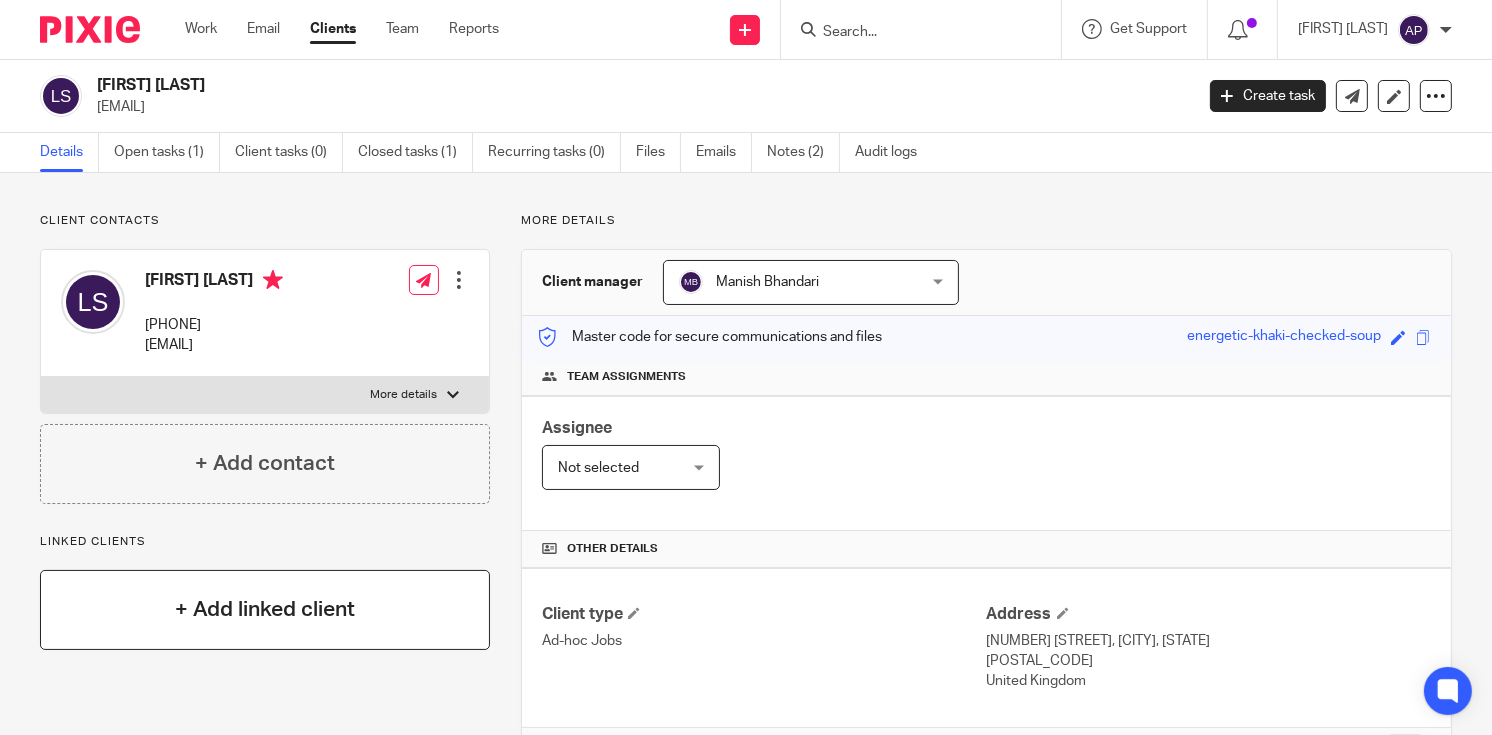 drag, startPoint x: 431, startPoint y: 729, endPoint x: 384, endPoint y: 632, distance: 107.78683 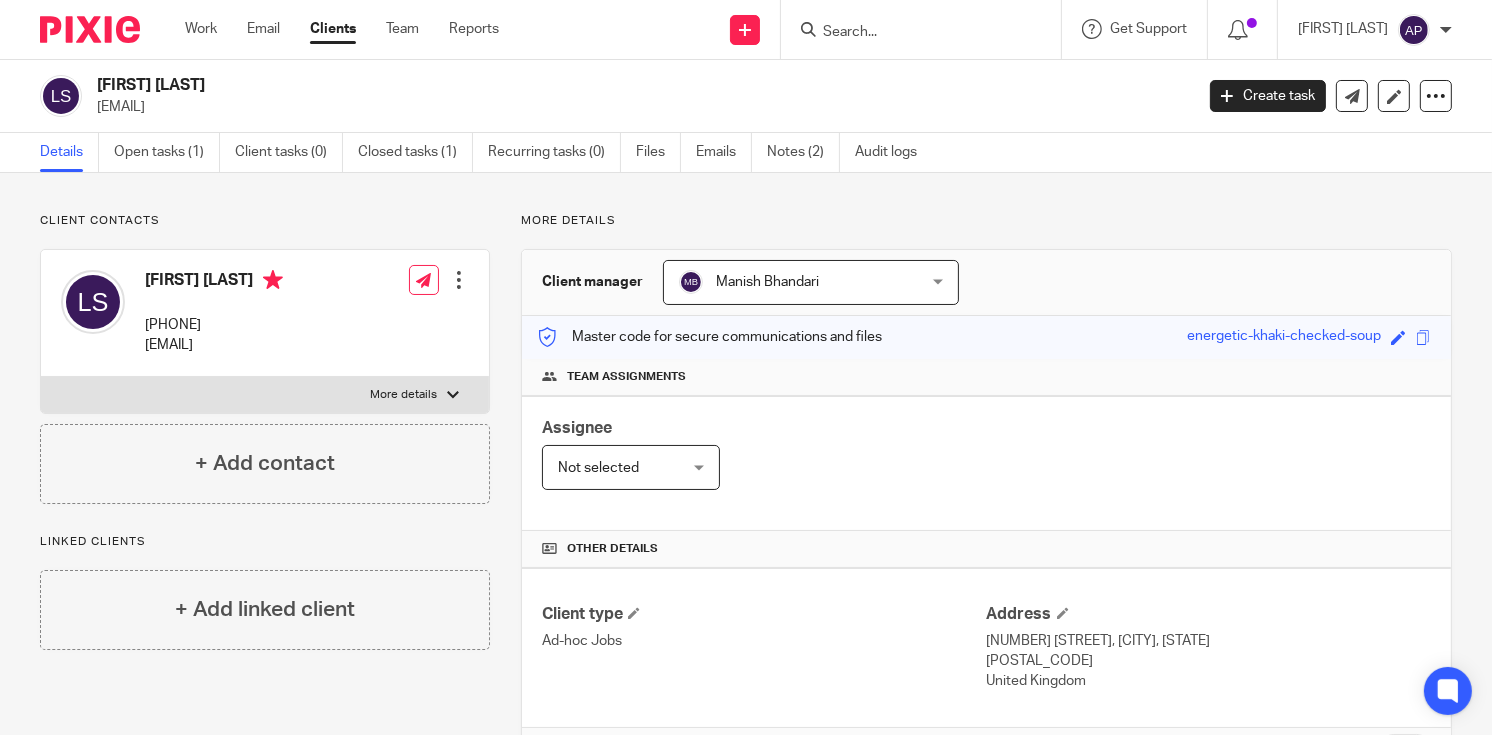 drag, startPoint x: 1401, startPoint y: 733, endPoint x: 1276, endPoint y: 712, distance: 126.751724 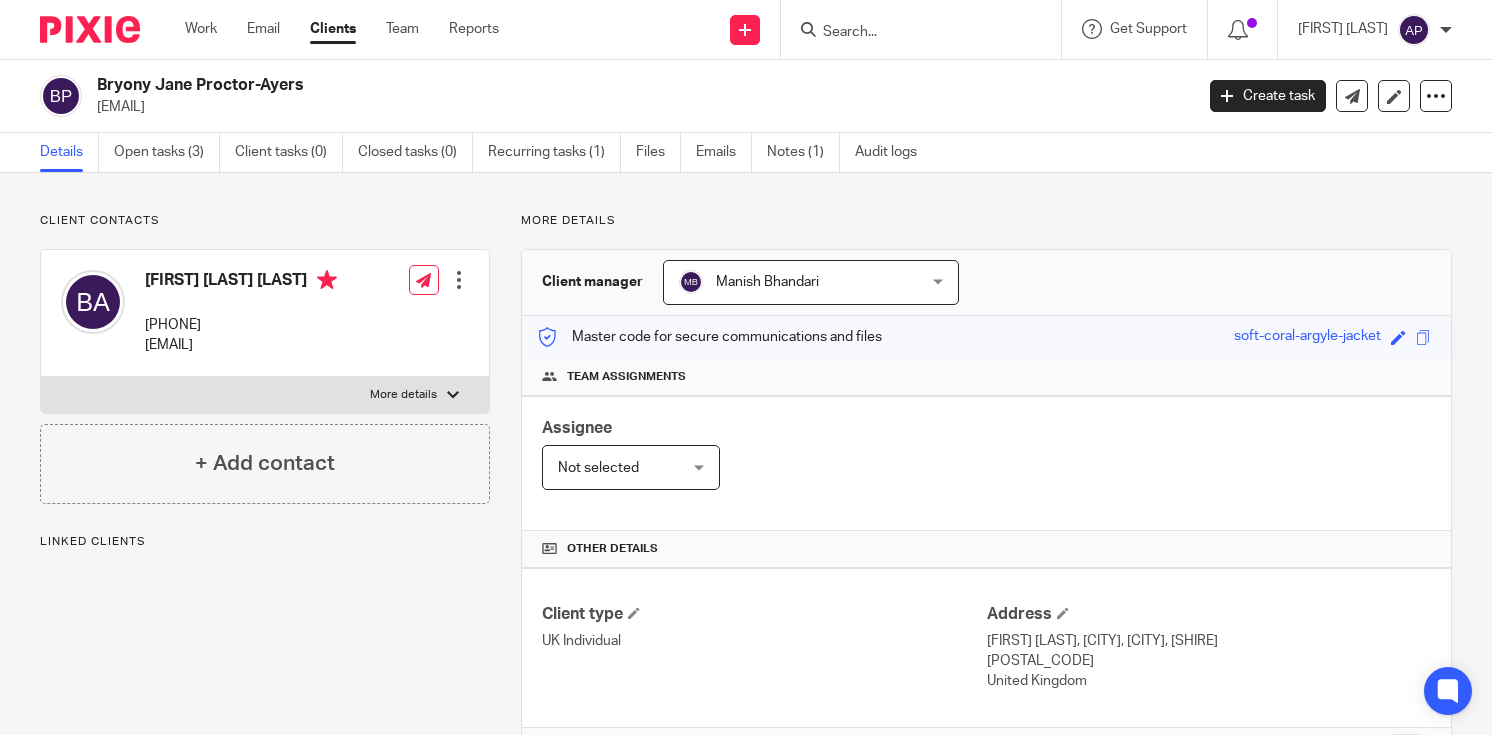 scroll, scrollTop: 0, scrollLeft: 0, axis: both 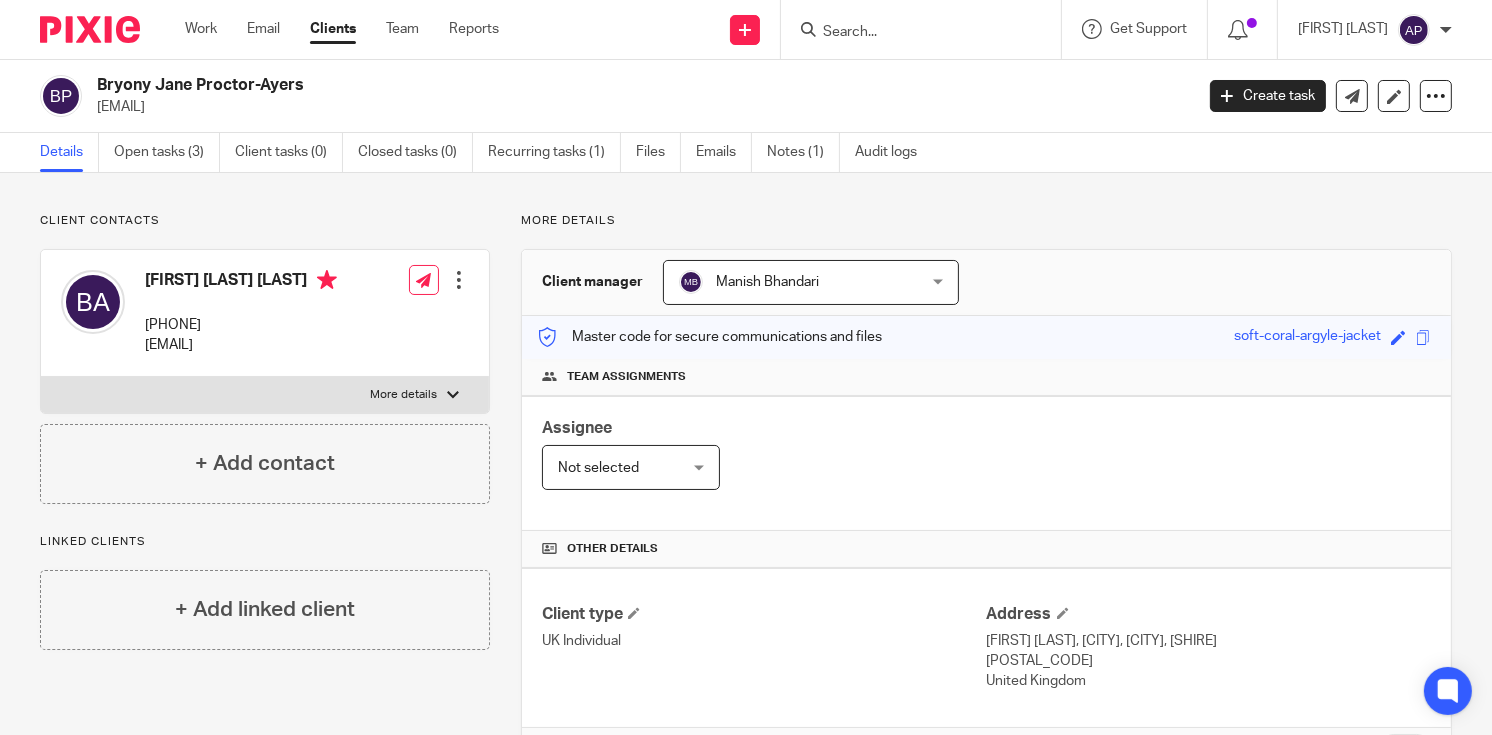 drag, startPoint x: 92, startPoint y: 79, endPoint x: 321, endPoint y: 83, distance: 229.03493 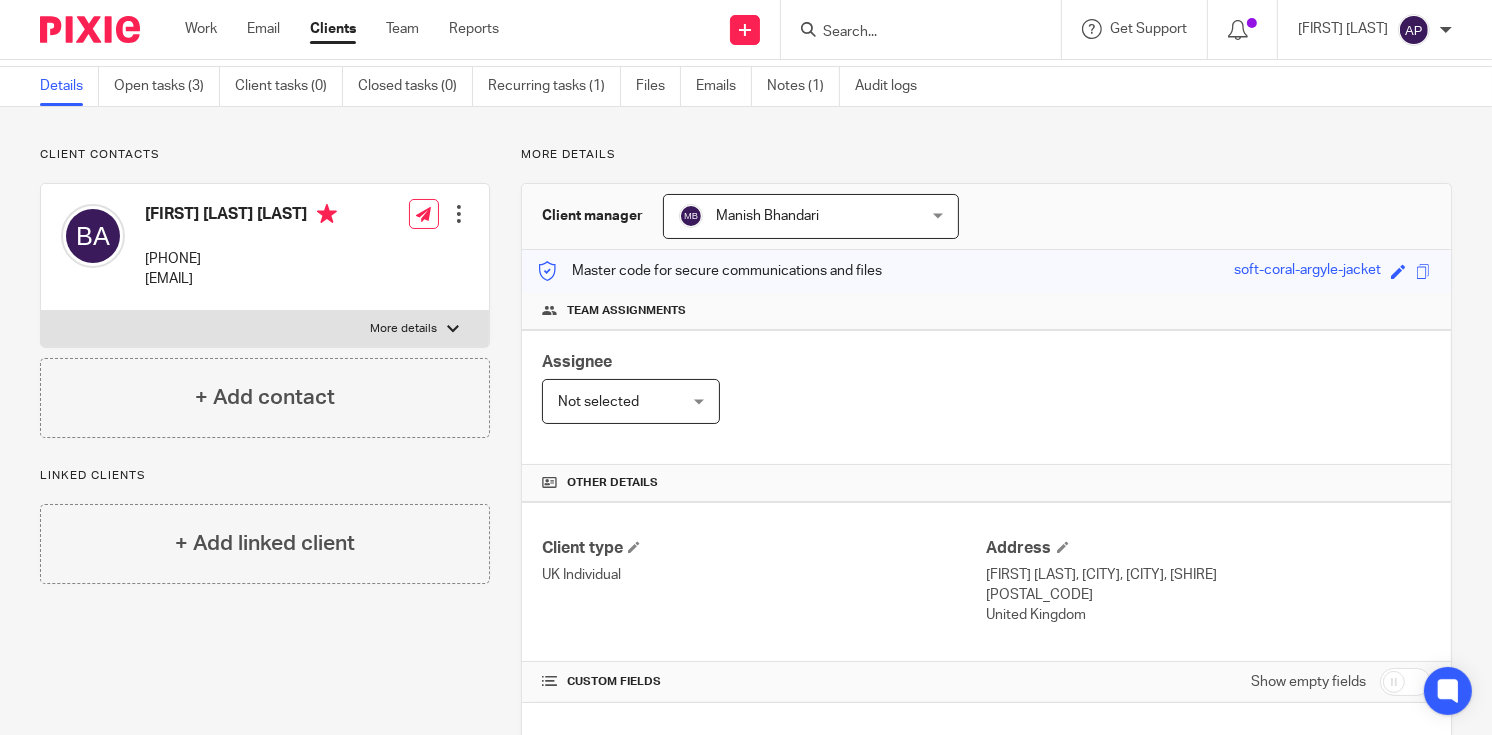 scroll, scrollTop: 100, scrollLeft: 0, axis: vertical 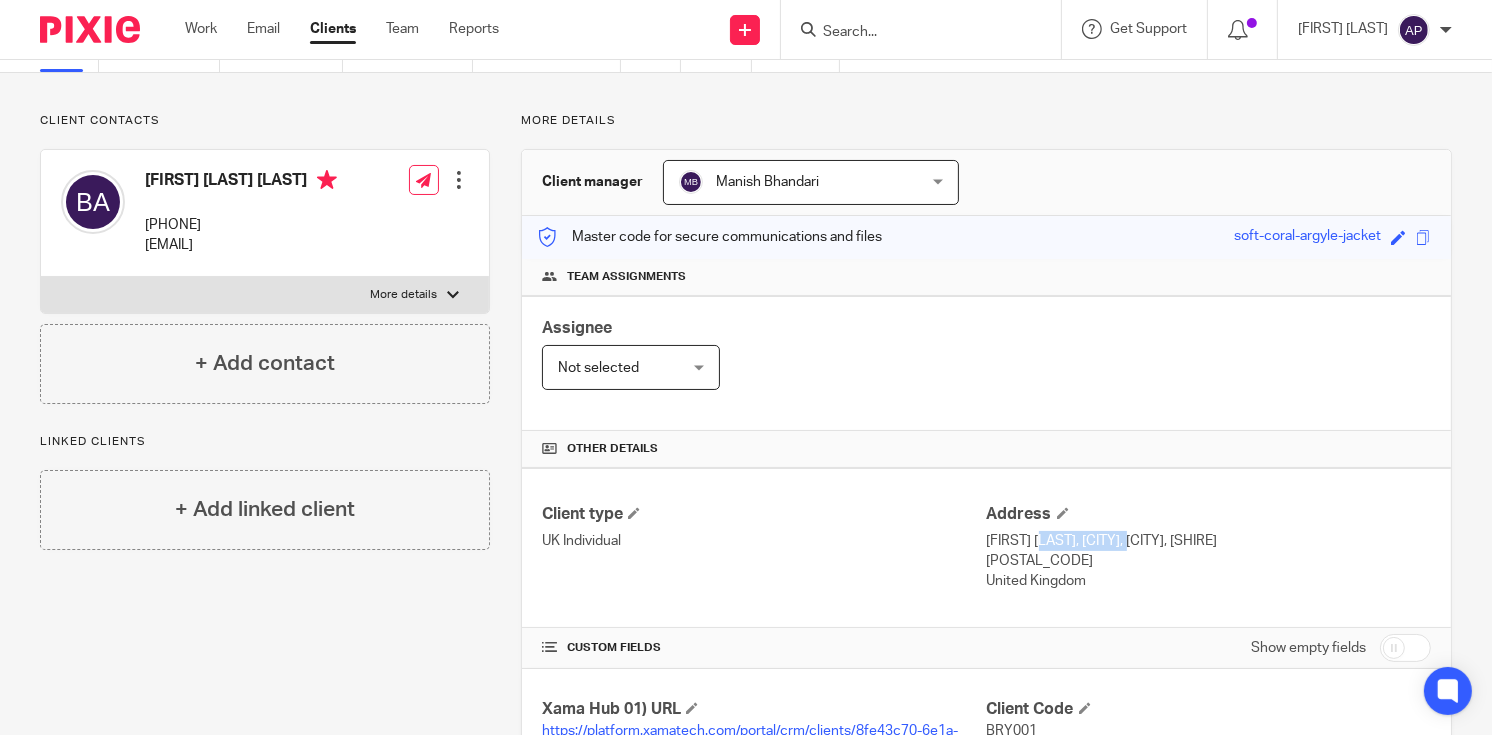 drag, startPoint x: 978, startPoint y: 532, endPoint x: 1075, endPoint y: 543, distance: 97.62172 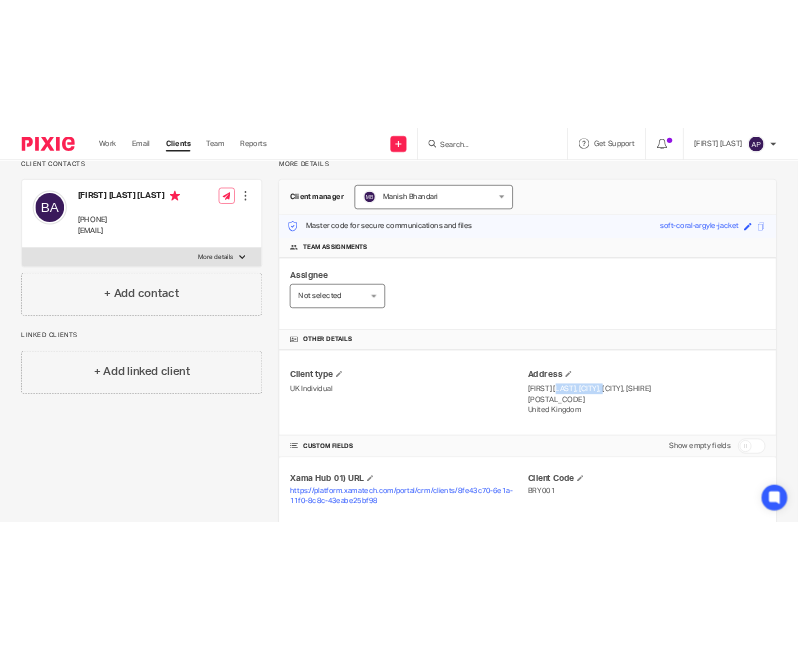 scroll, scrollTop: 200, scrollLeft: 0, axis: vertical 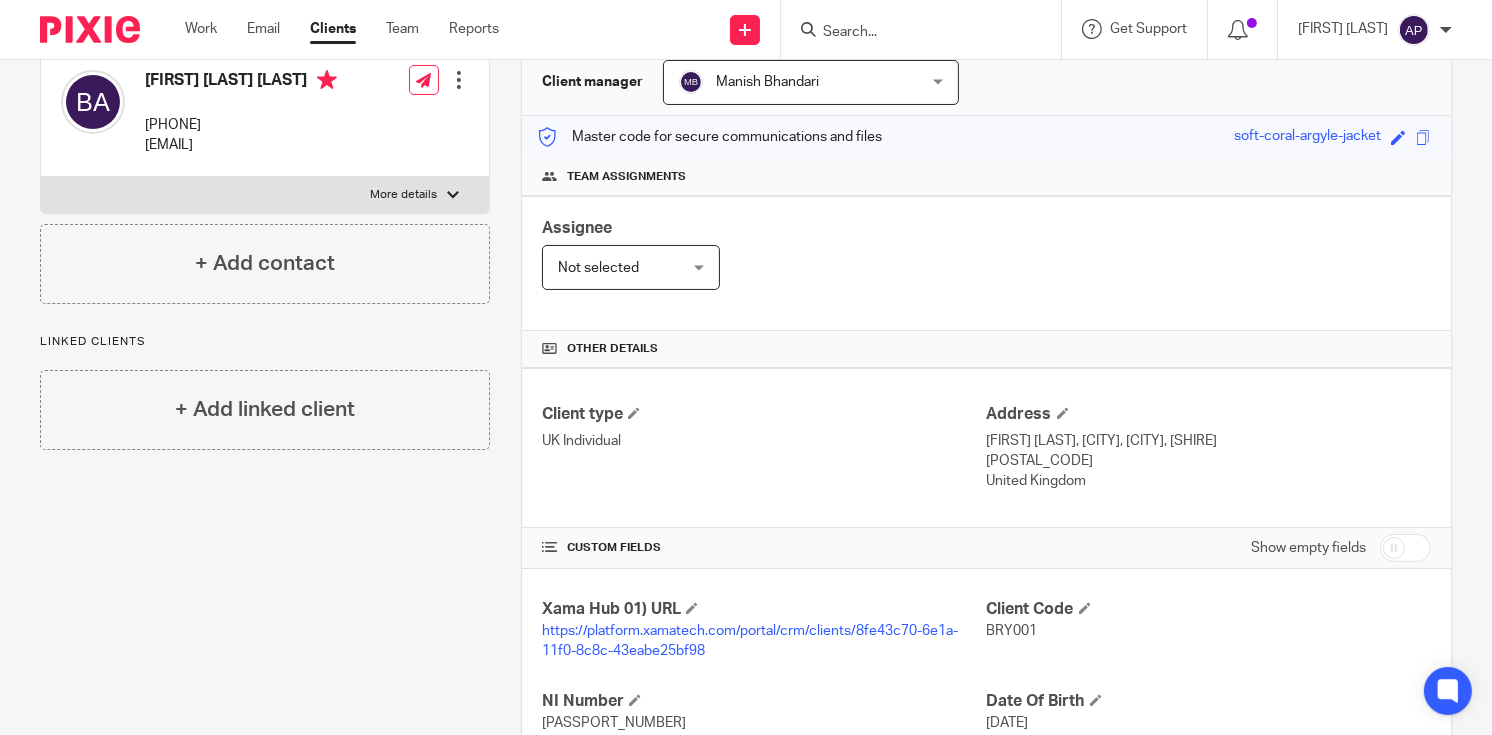 click on "[STREET], [CITY], [CITY]" at bounding box center (1209, 441) 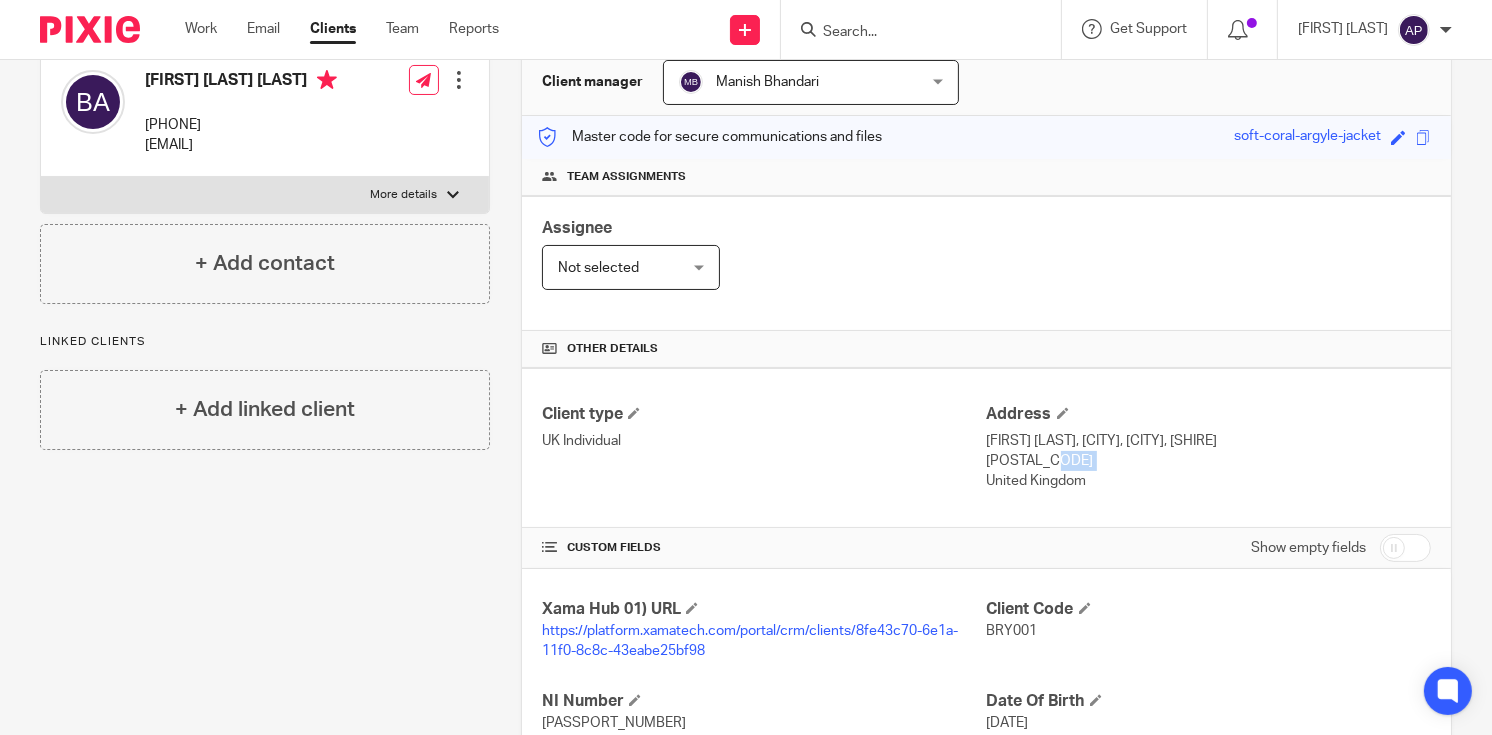 drag, startPoint x: 1020, startPoint y: 455, endPoint x: 981, endPoint y: 455, distance: 39 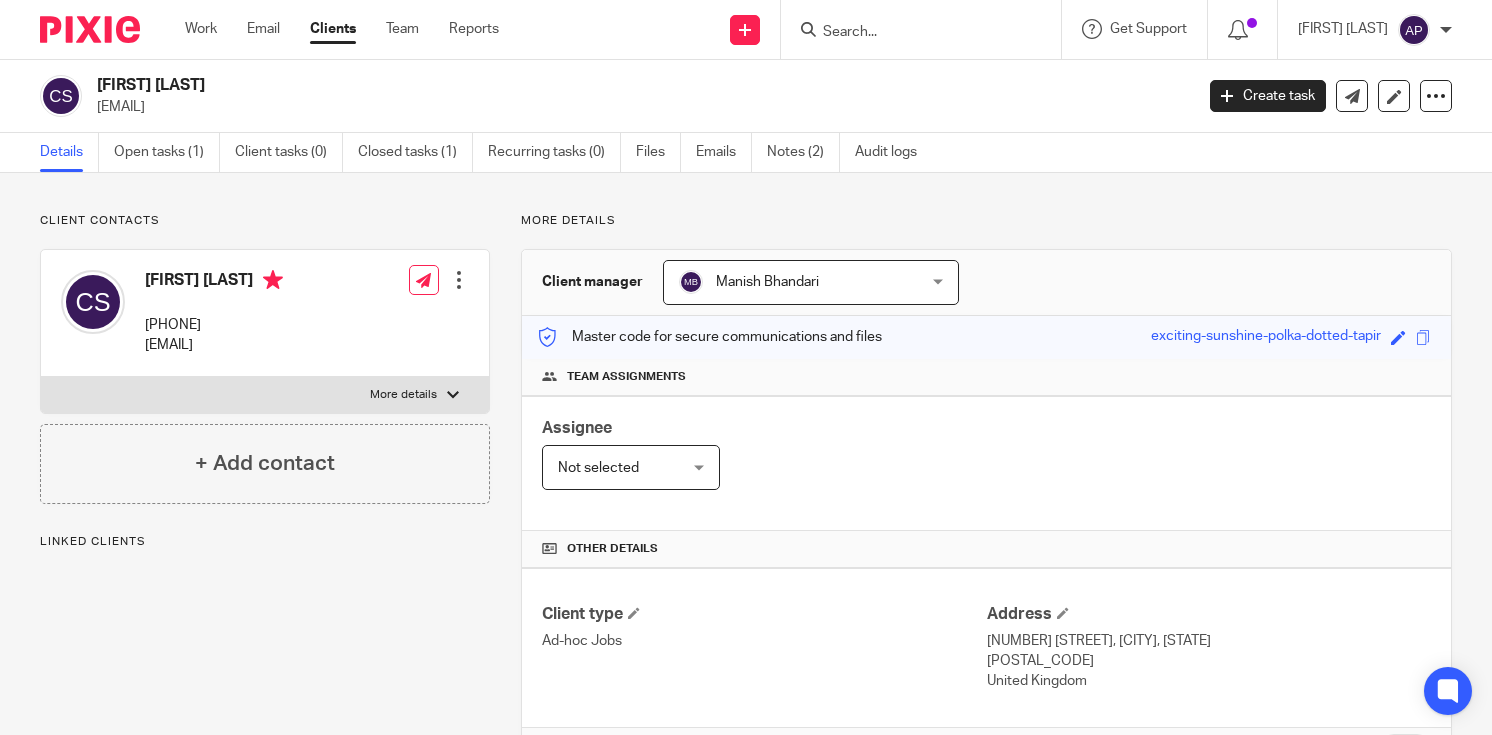 scroll, scrollTop: 0, scrollLeft: 0, axis: both 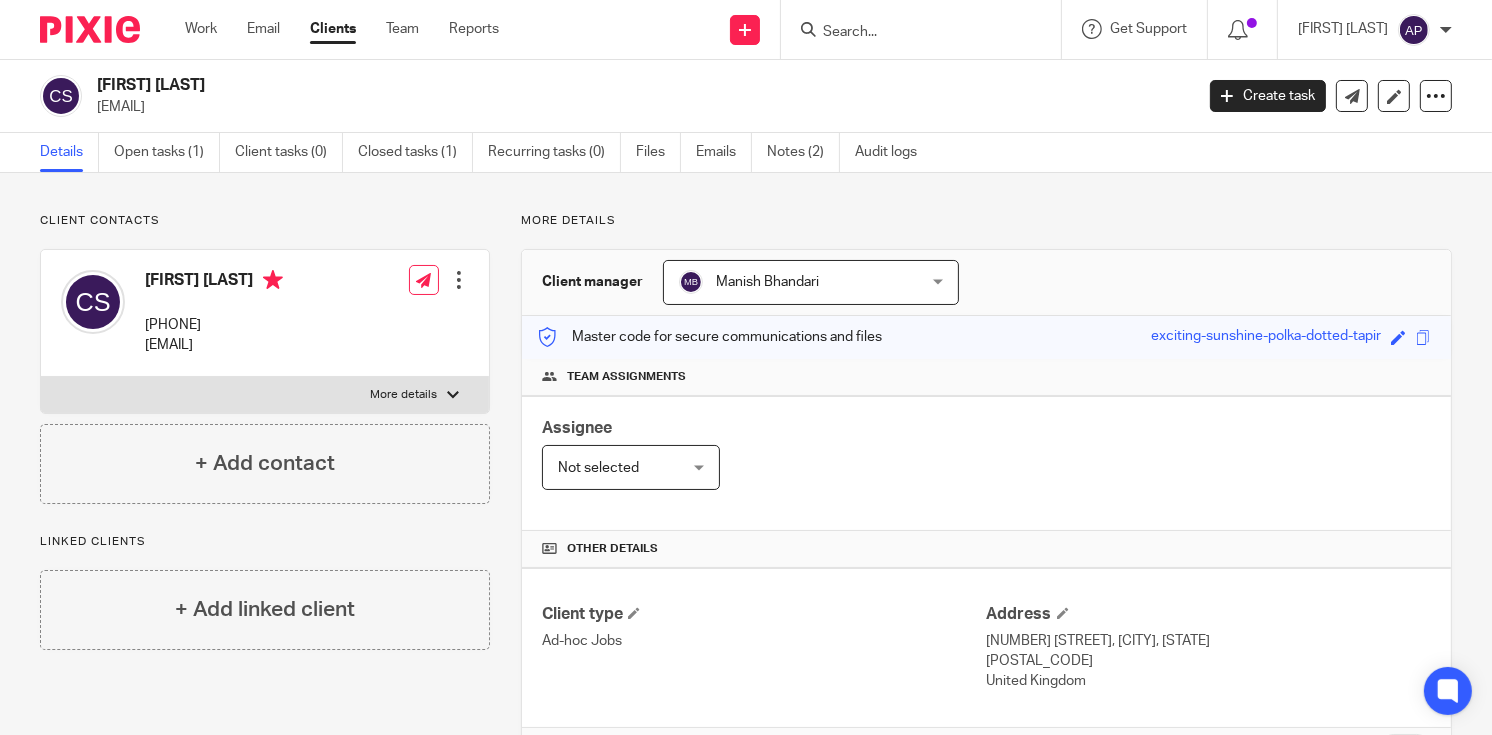 drag, startPoint x: 92, startPoint y: 83, endPoint x: 231, endPoint y: 82, distance: 139.0036 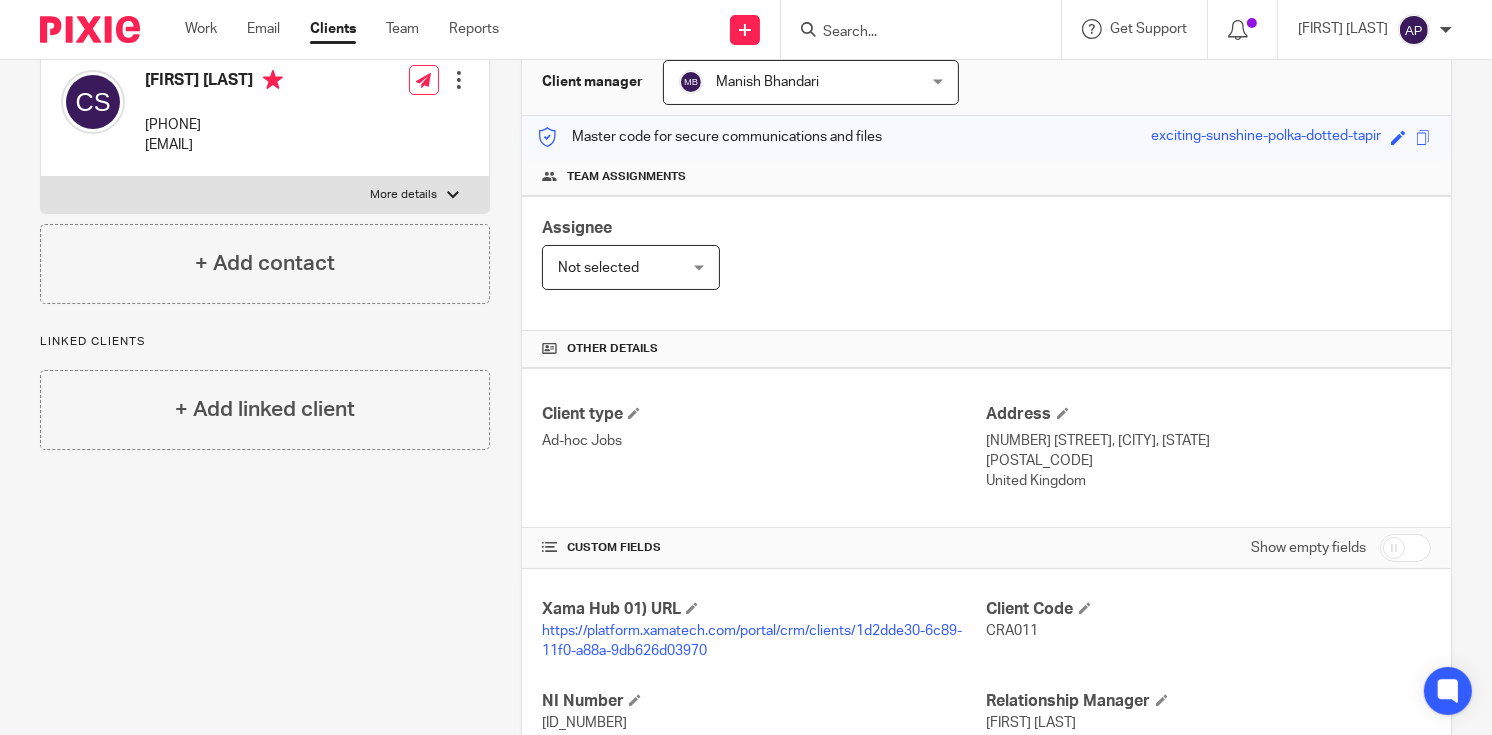drag, startPoint x: 974, startPoint y: 434, endPoint x: 1048, endPoint y: 443, distance: 74.54529 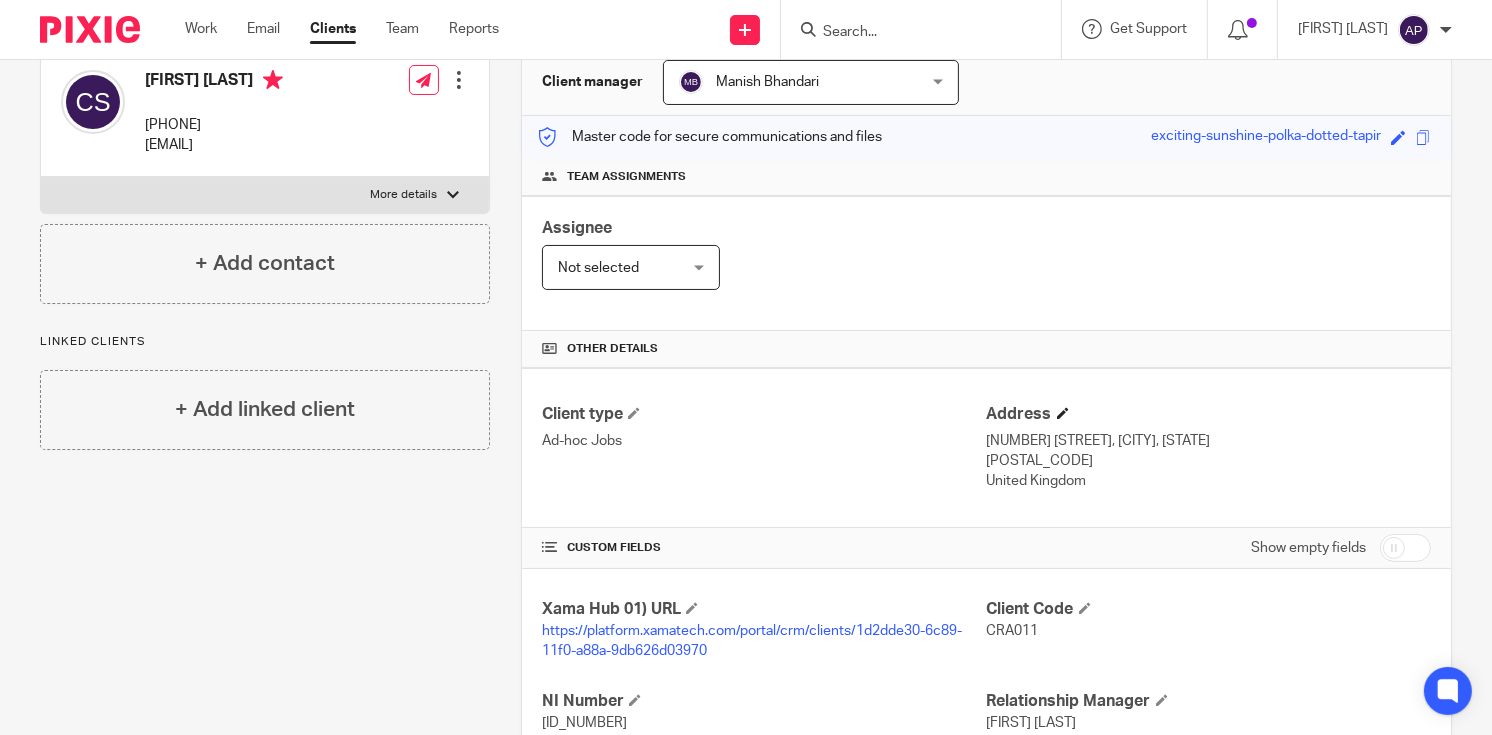 drag, startPoint x: 1048, startPoint y: 443, endPoint x: 1029, endPoint y: 414, distance: 34.669872 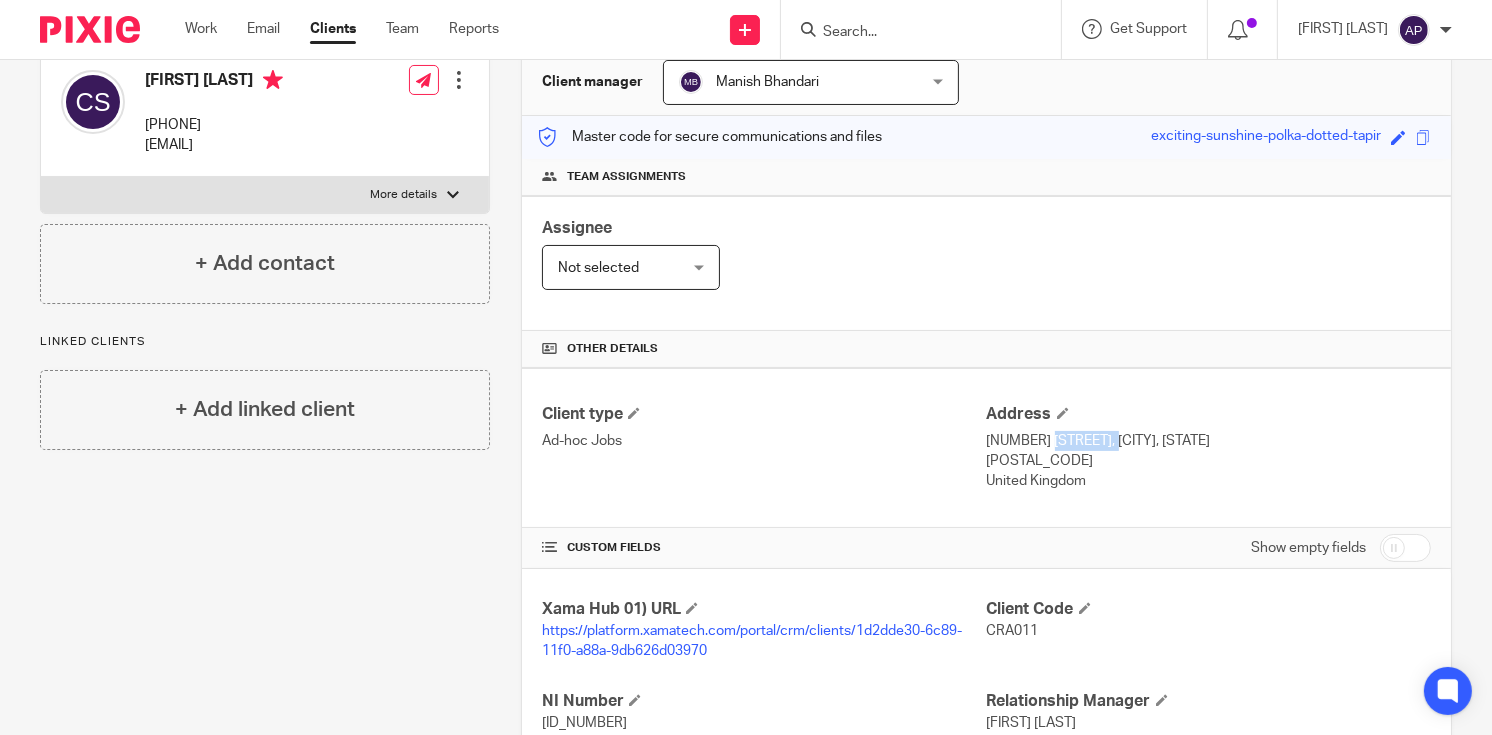 drag, startPoint x: 979, startPoint y: 436, endPoint x: 1048, endPoint y: 436, distance: 69 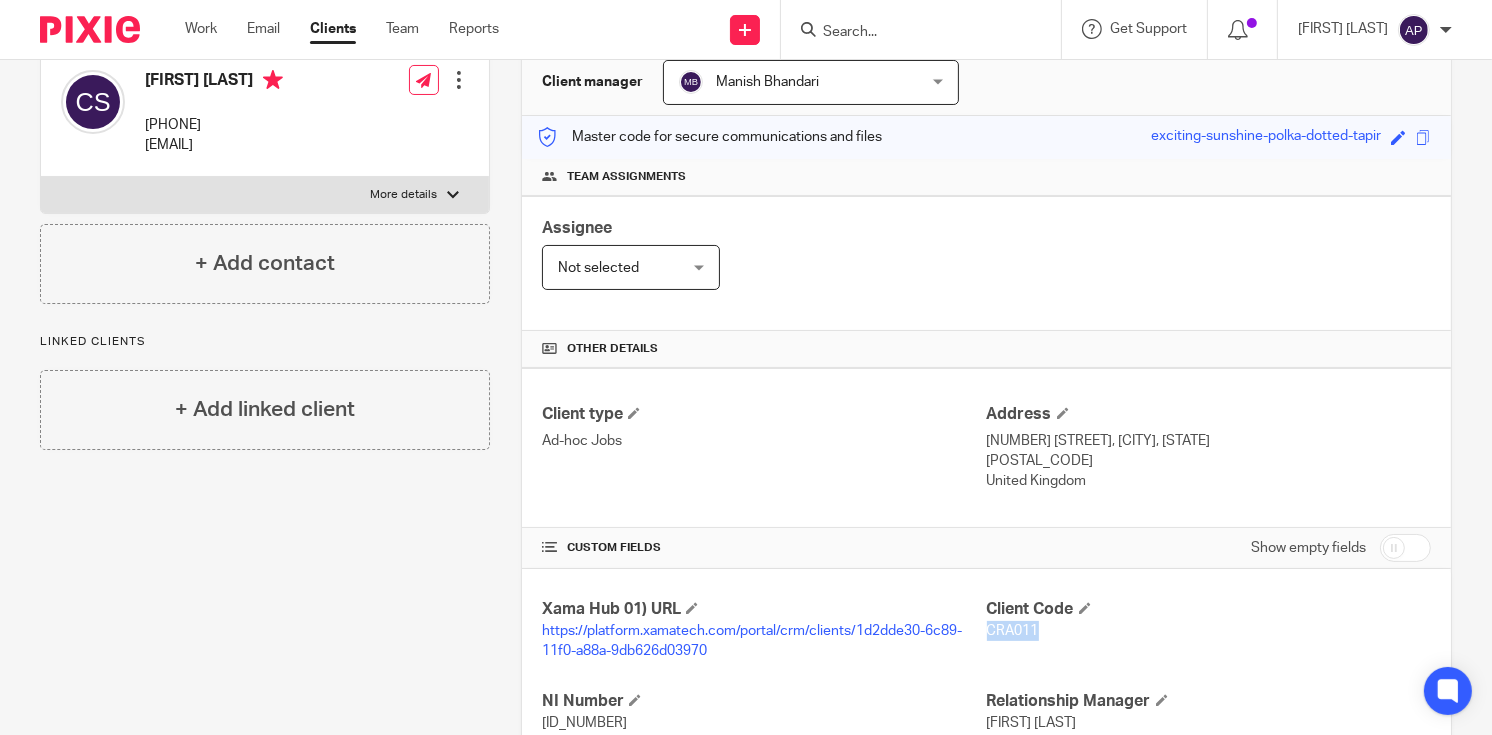 drag, startPoint x: 977, startPoint y: 622, endPoint x: 1038, endPoint y: 622, distance: 61 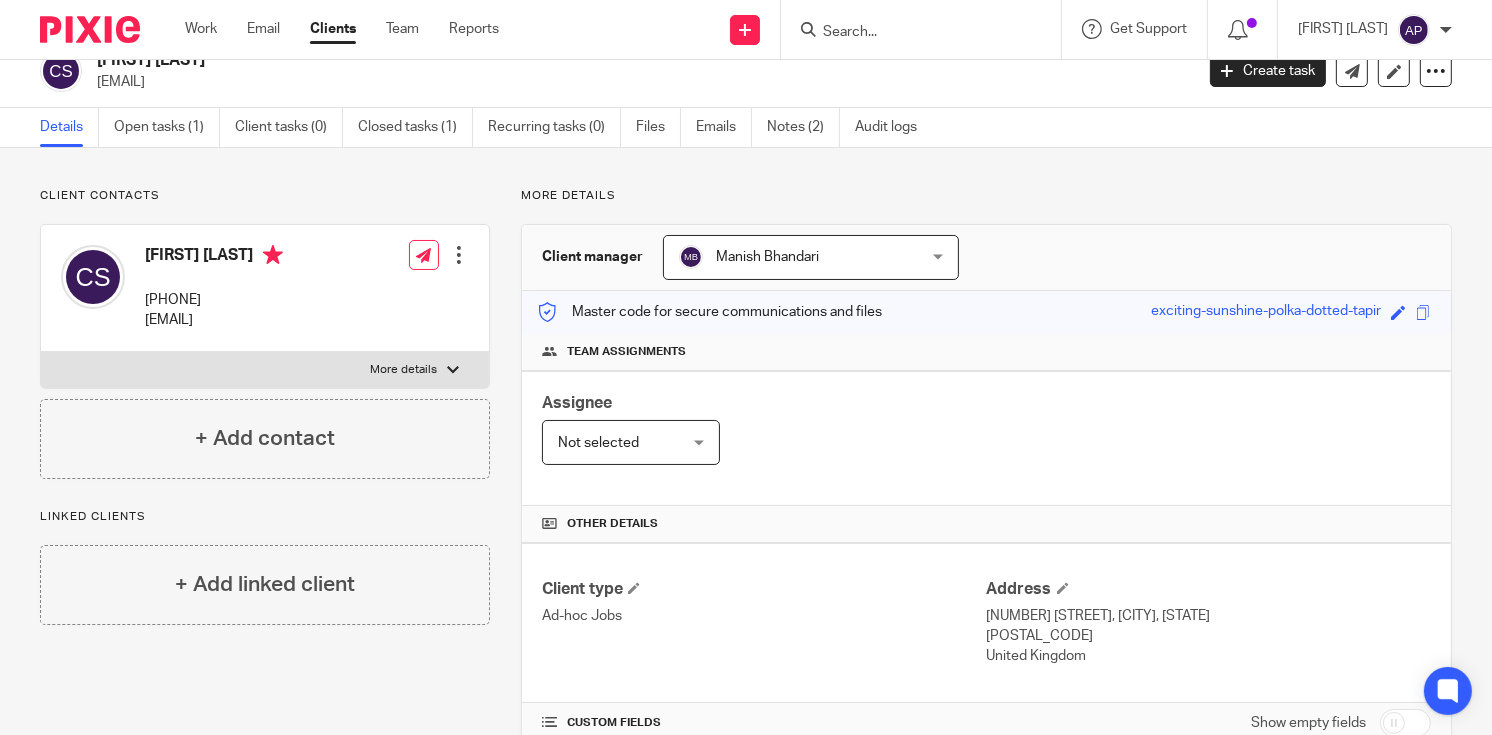 scroll, scrollTop: 0, scrollLeft: 0, axis: both 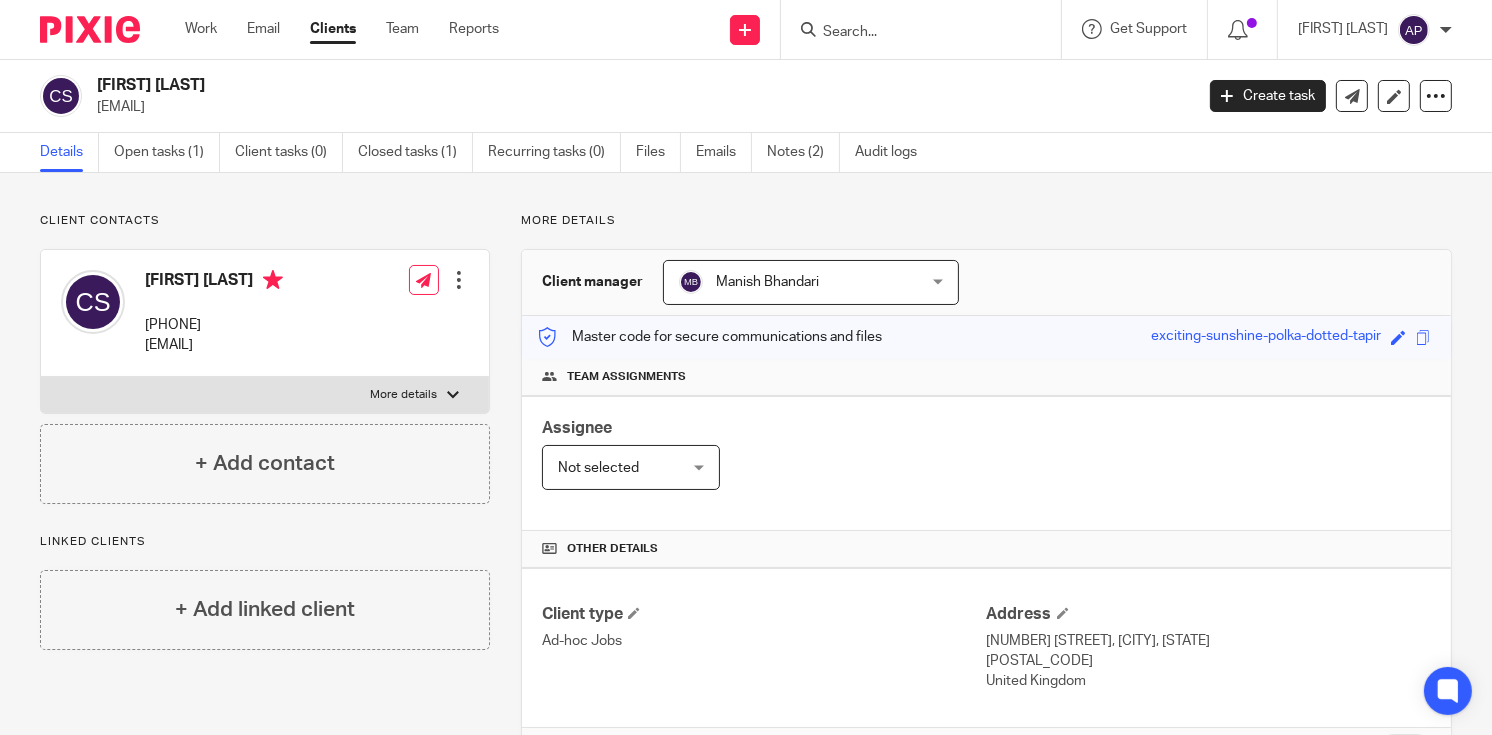 drag, startPoint x: 95, startPoint y: 81, endPoint x: 228, endPoint y: 76, distance: 133.09395 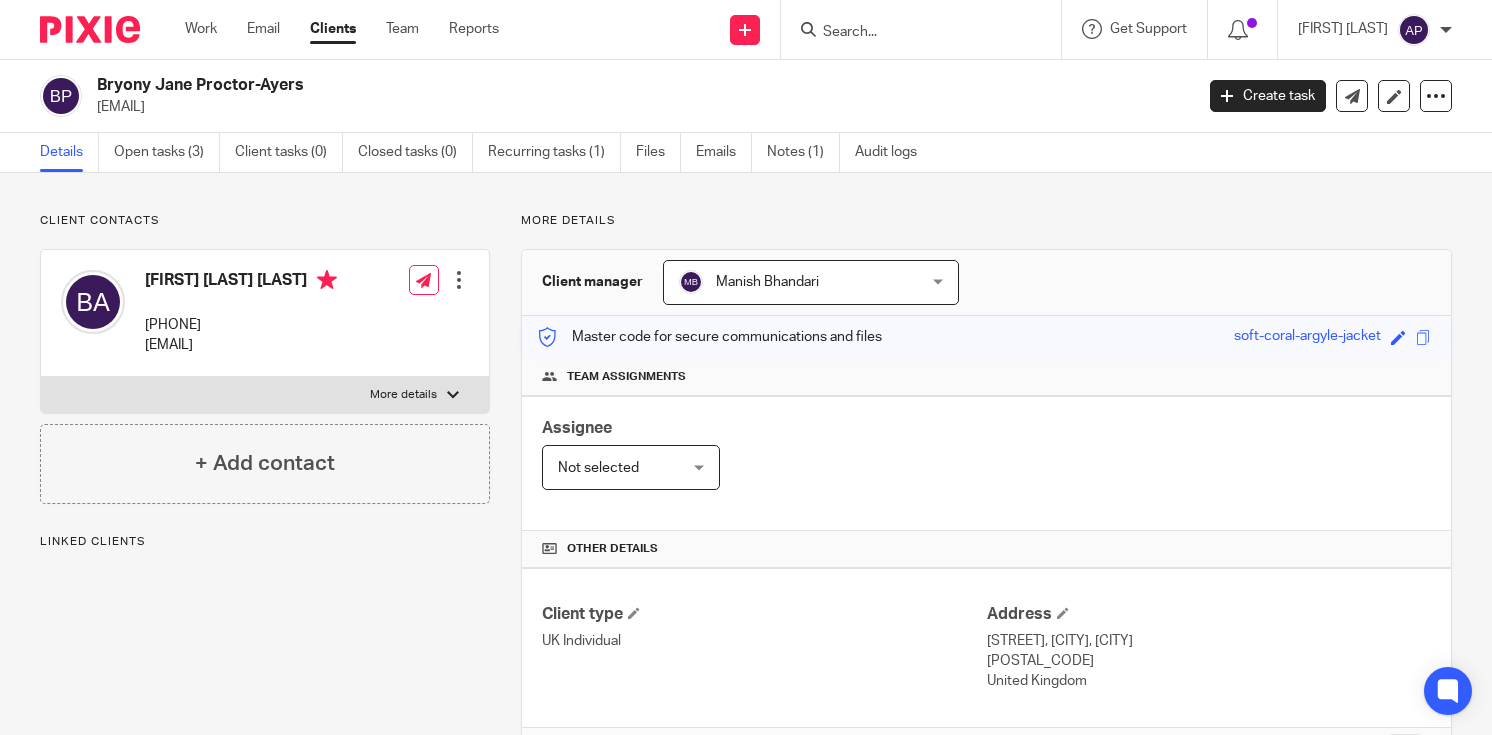 scroll, scrollTop: 0, scrollLeft: 0, axis: both 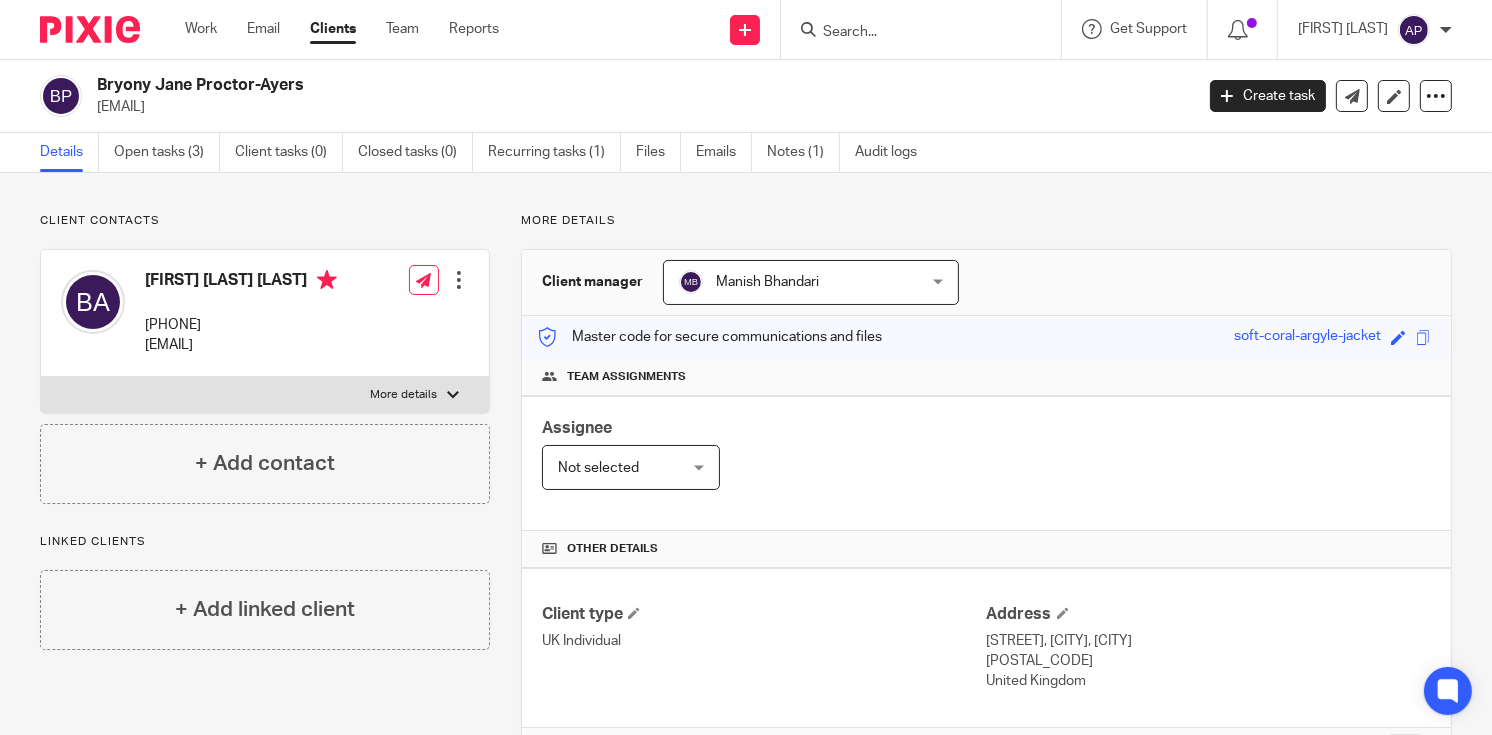 drag, startPoint x: 96, startPoint y: 80, endPoint x: 341, endPoint y: 84, distance: 245.03265 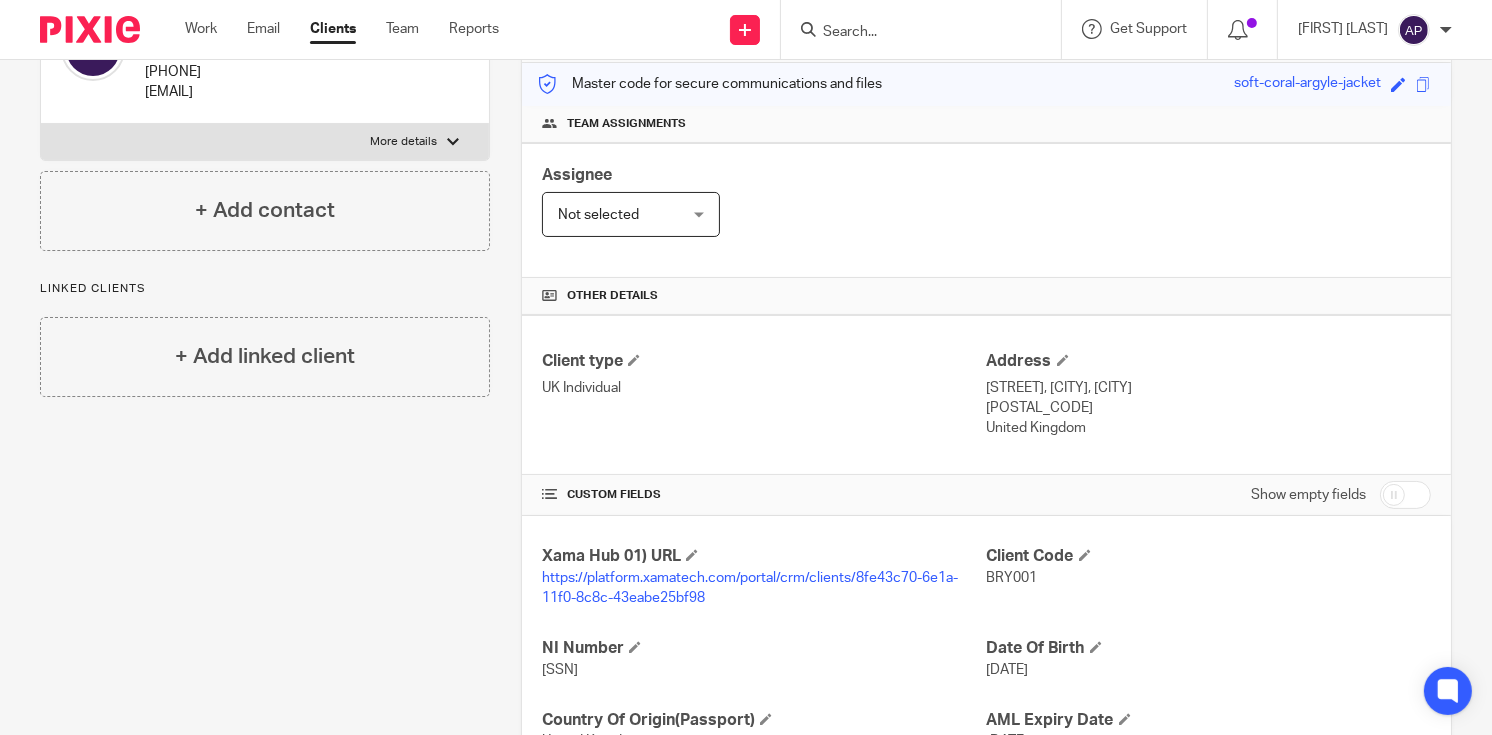 scroll, scrollTop: 300, scrollLeft: 0, axis: vertical 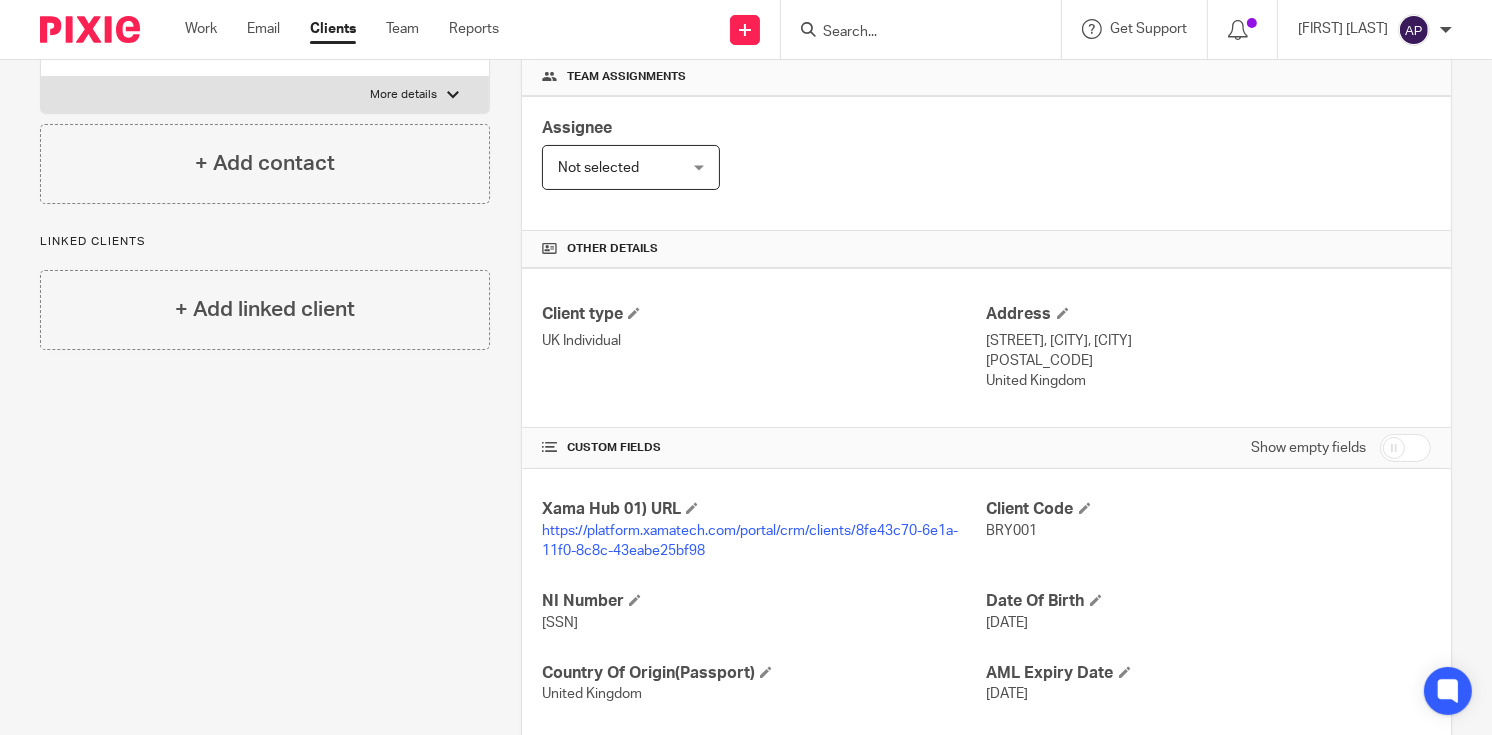 drag, startPoint x: 977, startPoint y: 334, endPoint x: 1080, endPoint y: 337, distance: 103.04368 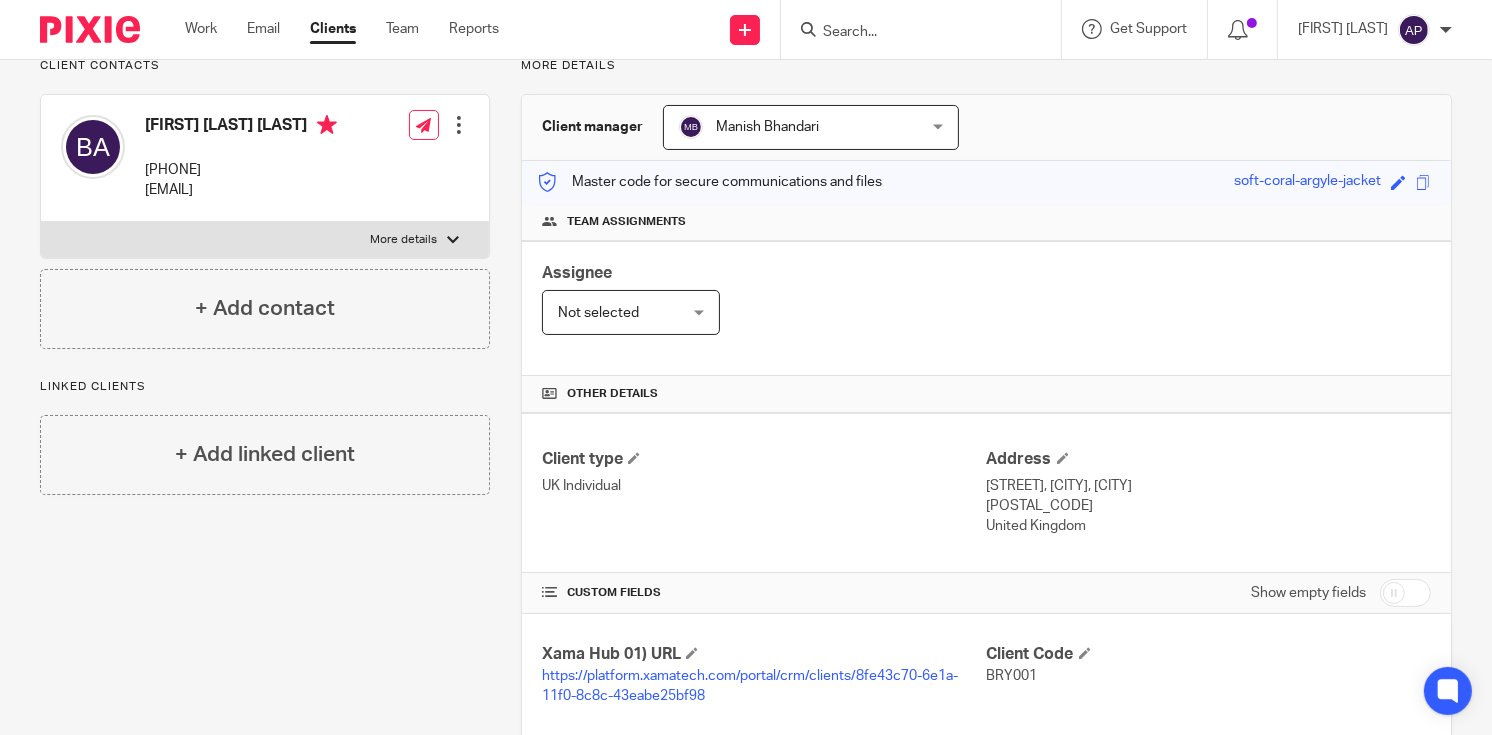 scroll, scrollTop: 300, scrollLeft: 0, axis: vertical 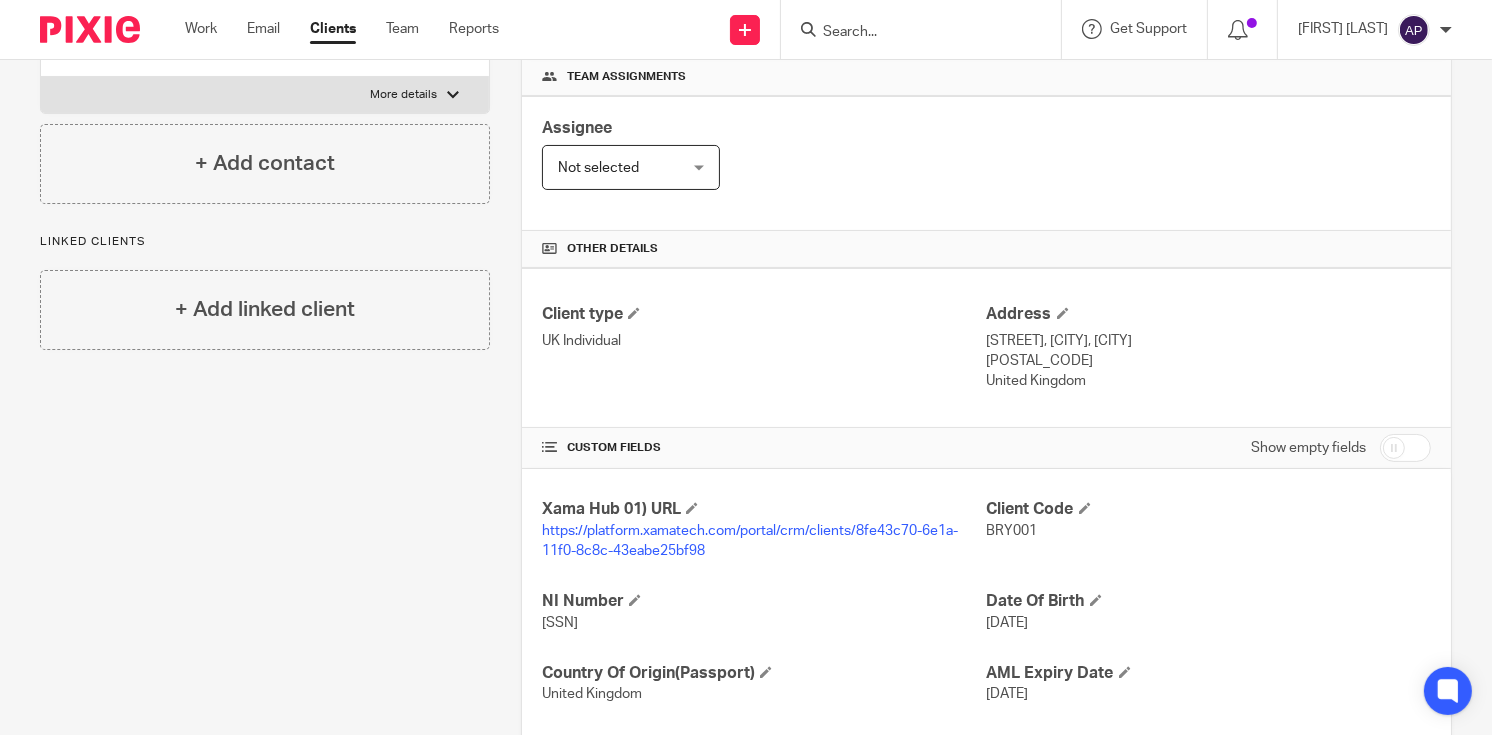 click on "United Kingdom" at bounding box center (1209, 381) 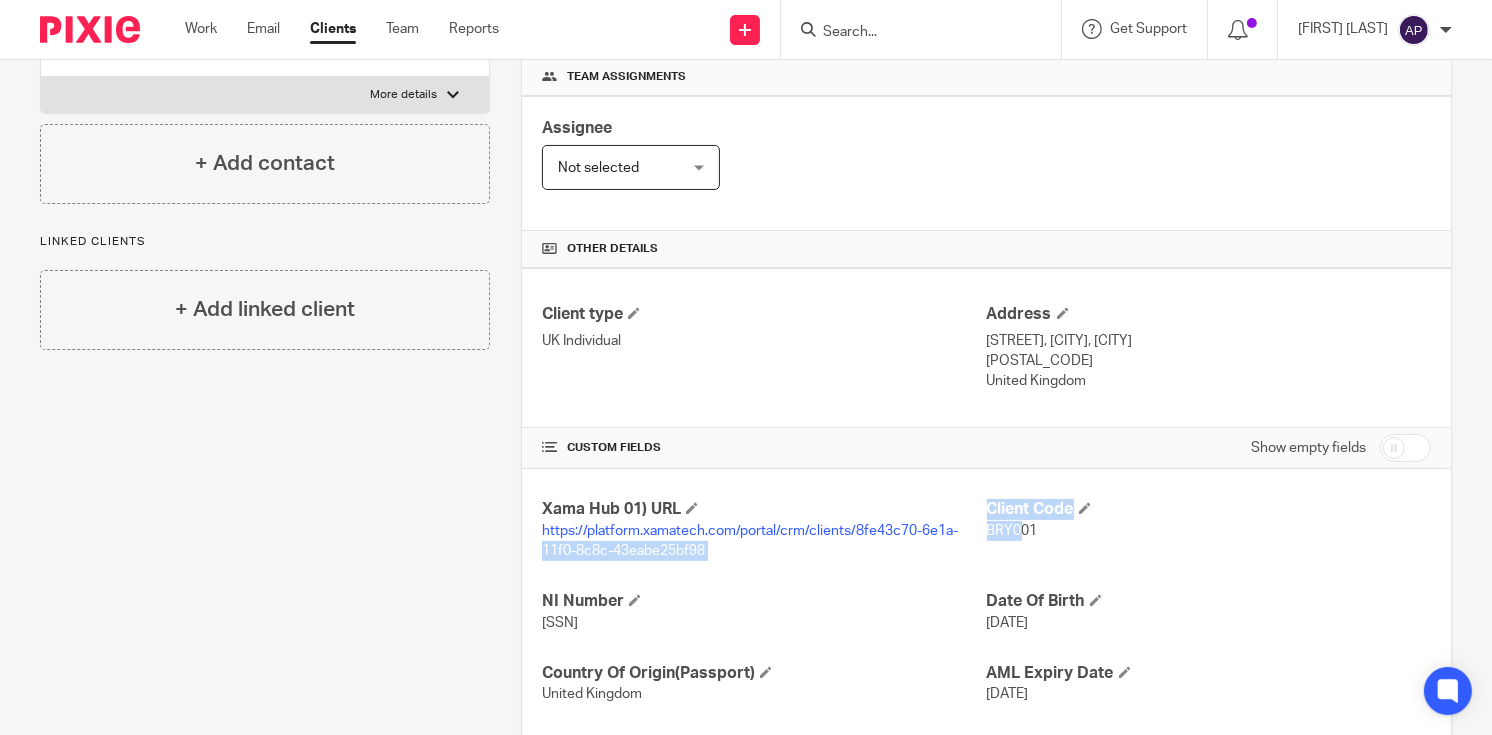 drag, startPoint x: 972, startPoint y: 522, endPoint x: 1007, endPoint y: 523, distance: 35.014282 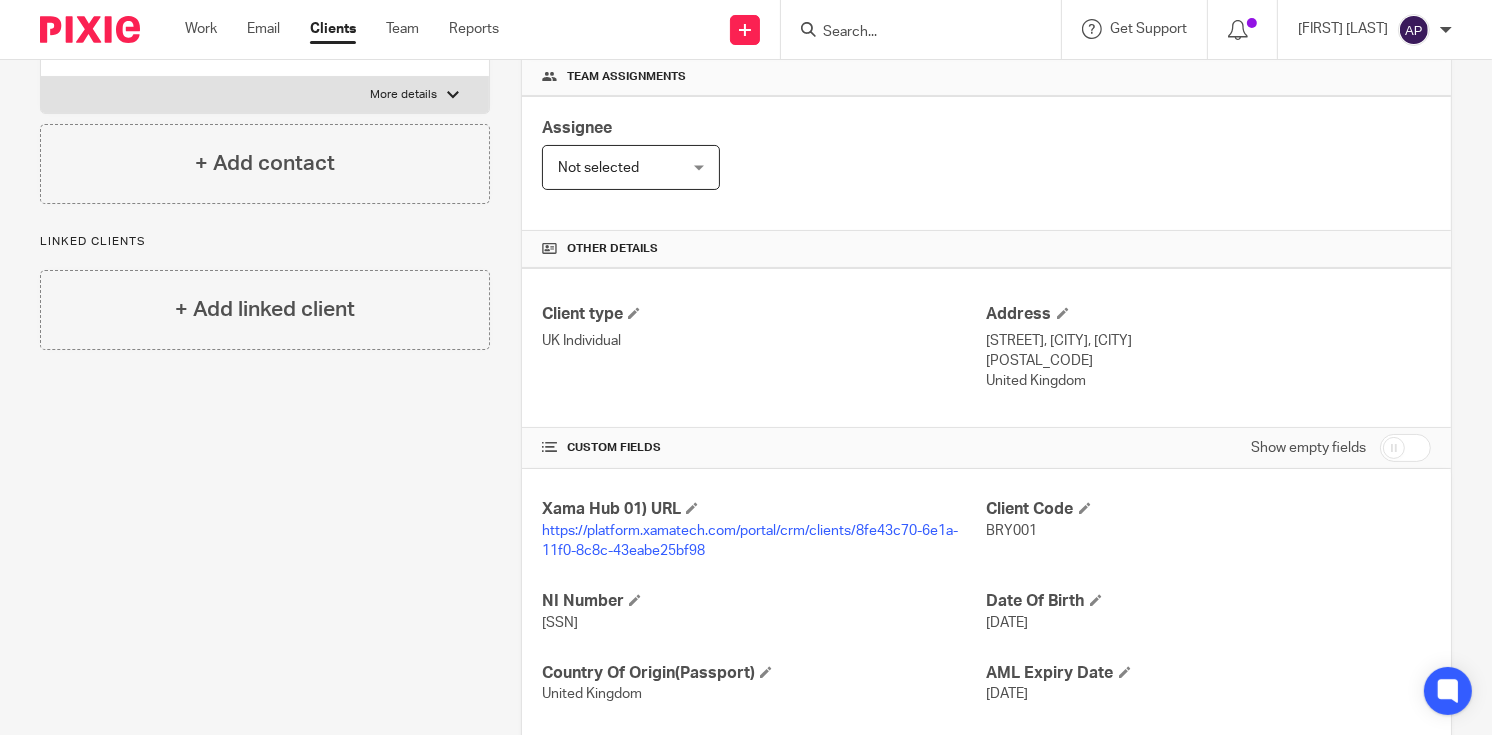 drag, startPoint x: 1007, startPoint y: 523, endPoint x: 1037, endPoint y: 533, distance: 31.622776 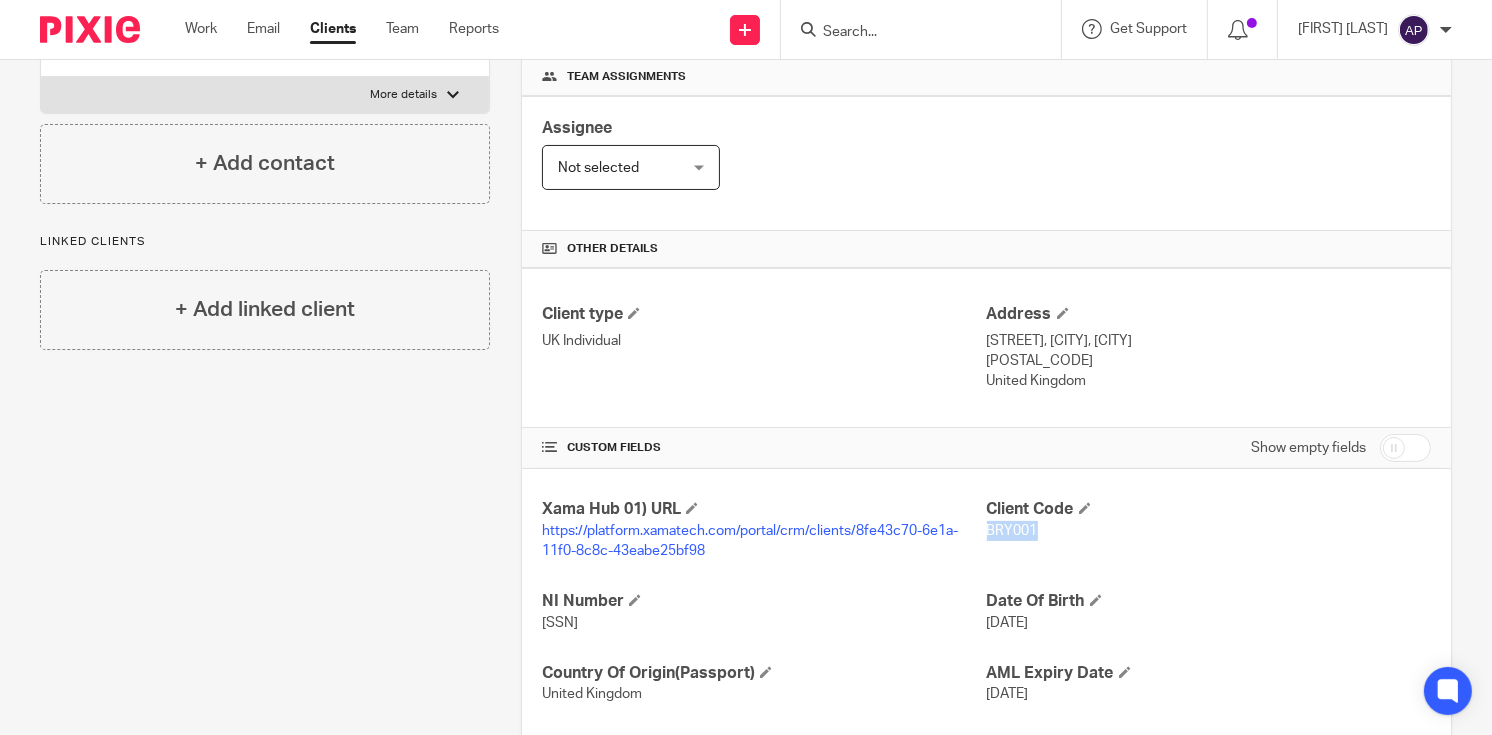 click on "BRY001" at bounding box center [1012, 531] 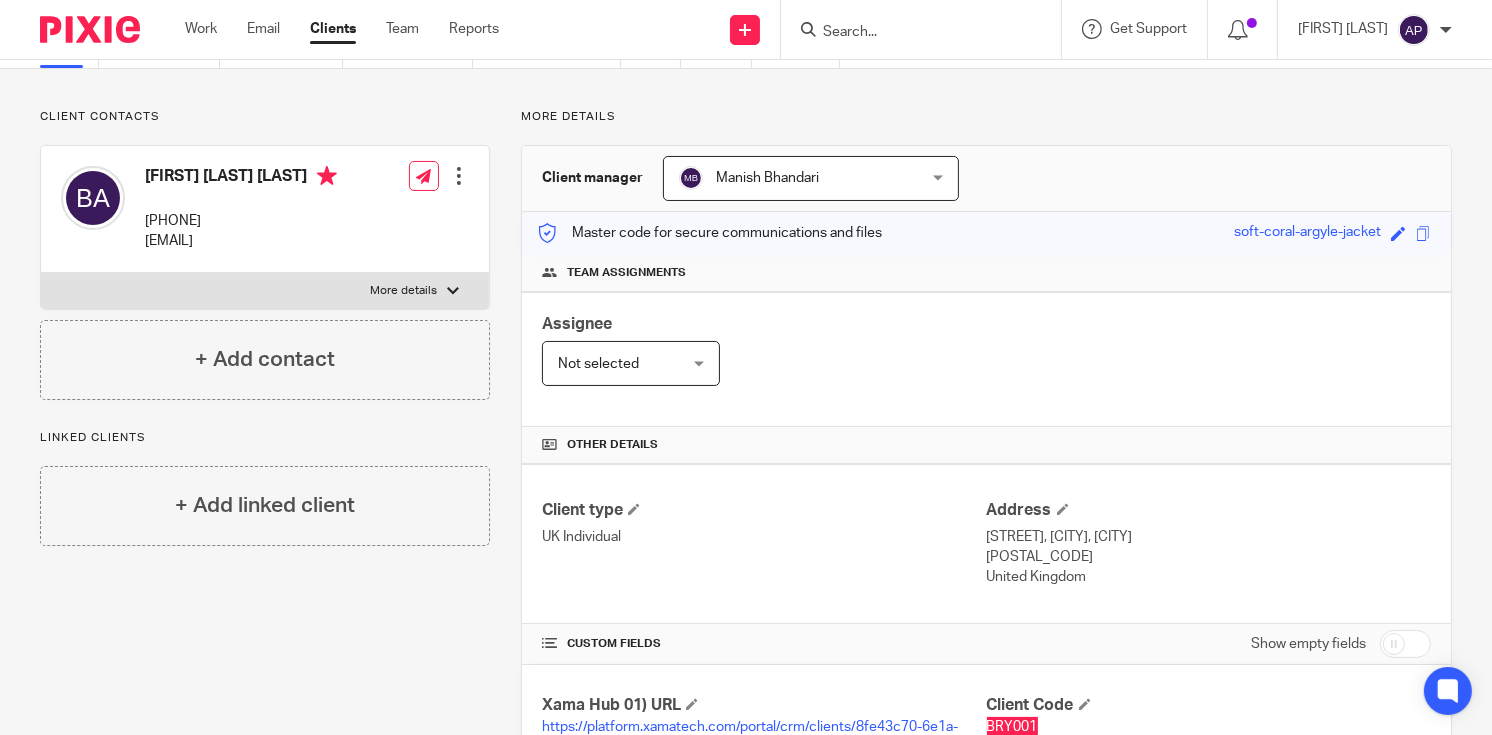 scroll, scrollTop: 0, scrollLeft: 0, axis: both 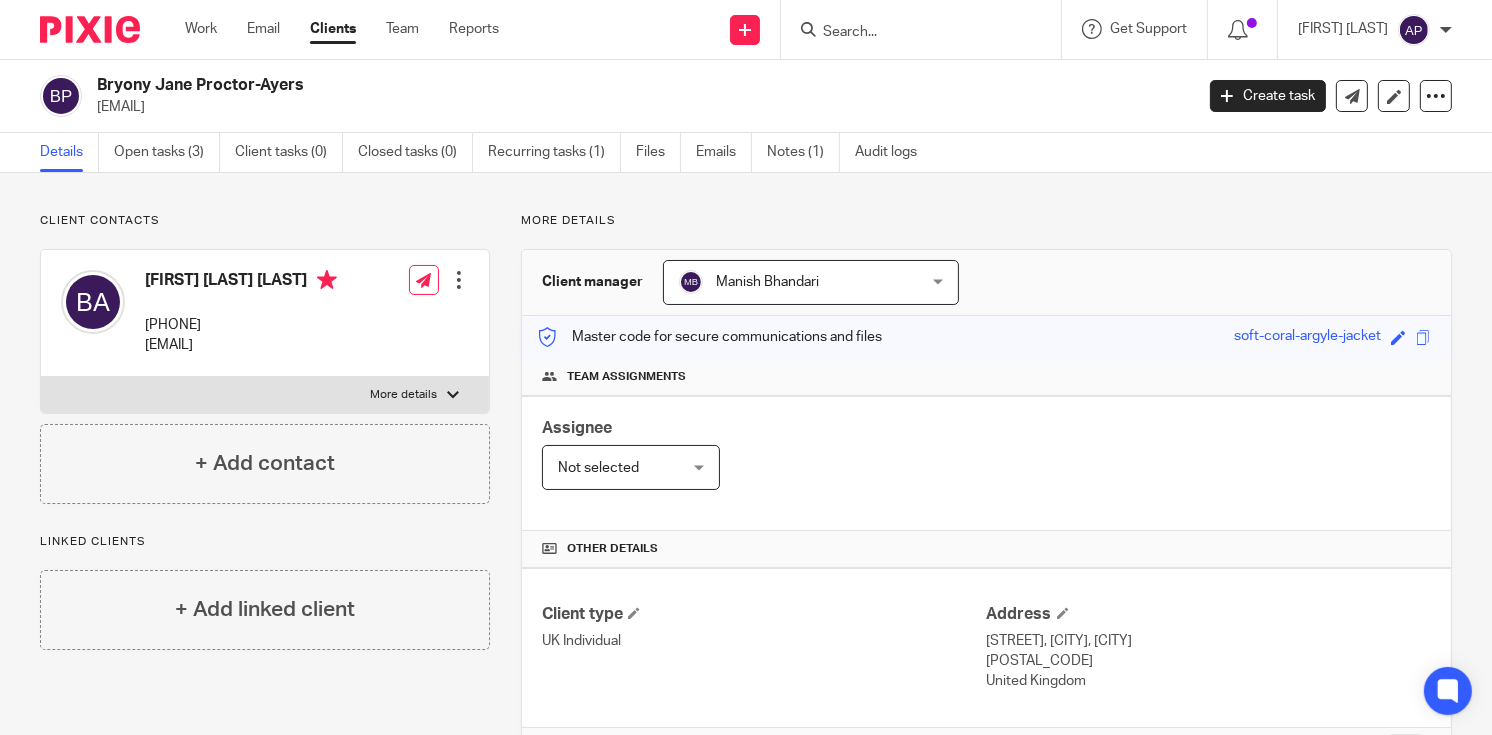 drag, startPoint x: 96, startPoint y: 82, endPoint x: 331, endPoint y: 81, distance: 235.00212 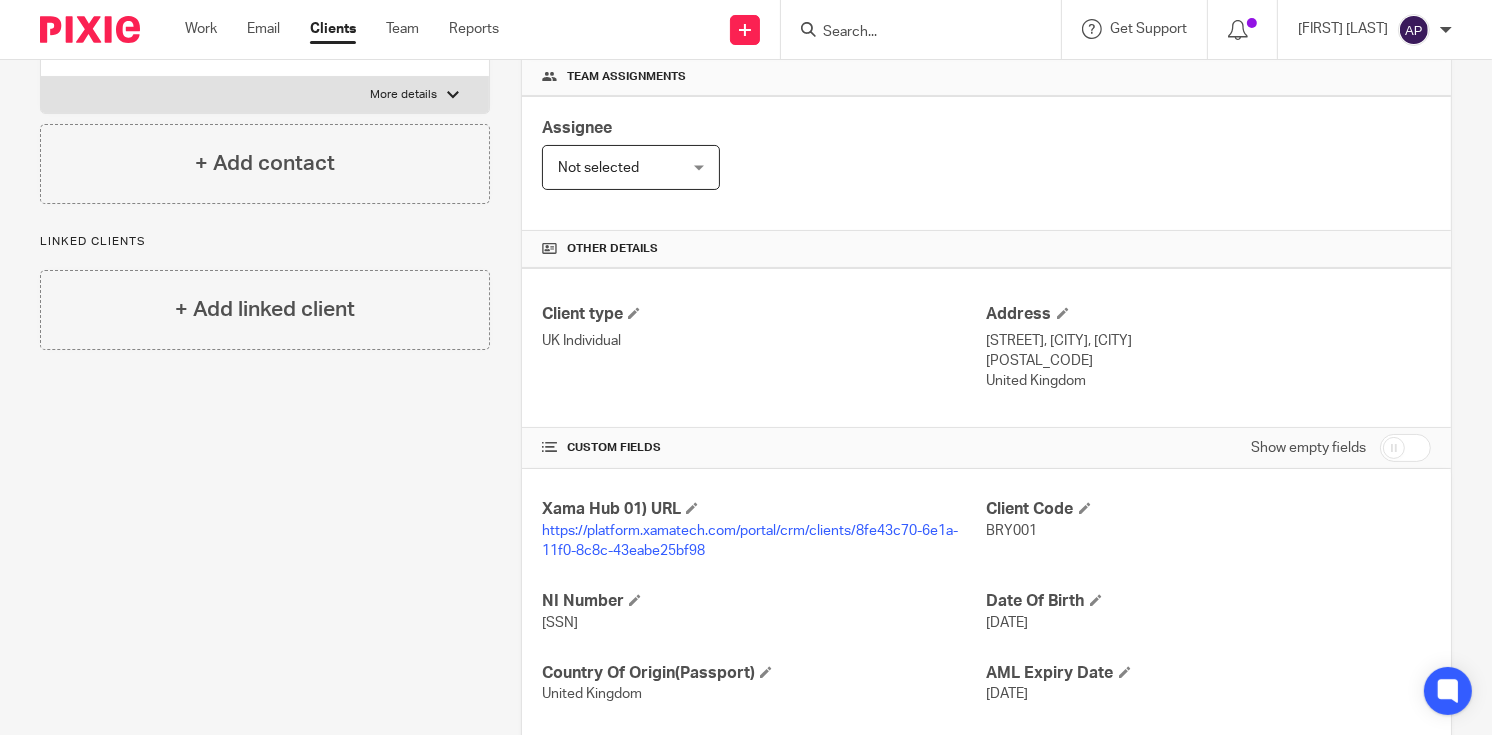 drag, startPoint x: 976, startPoint y: 333, endPoint x: 1005, endPoint y: 328, distance: 29.427877 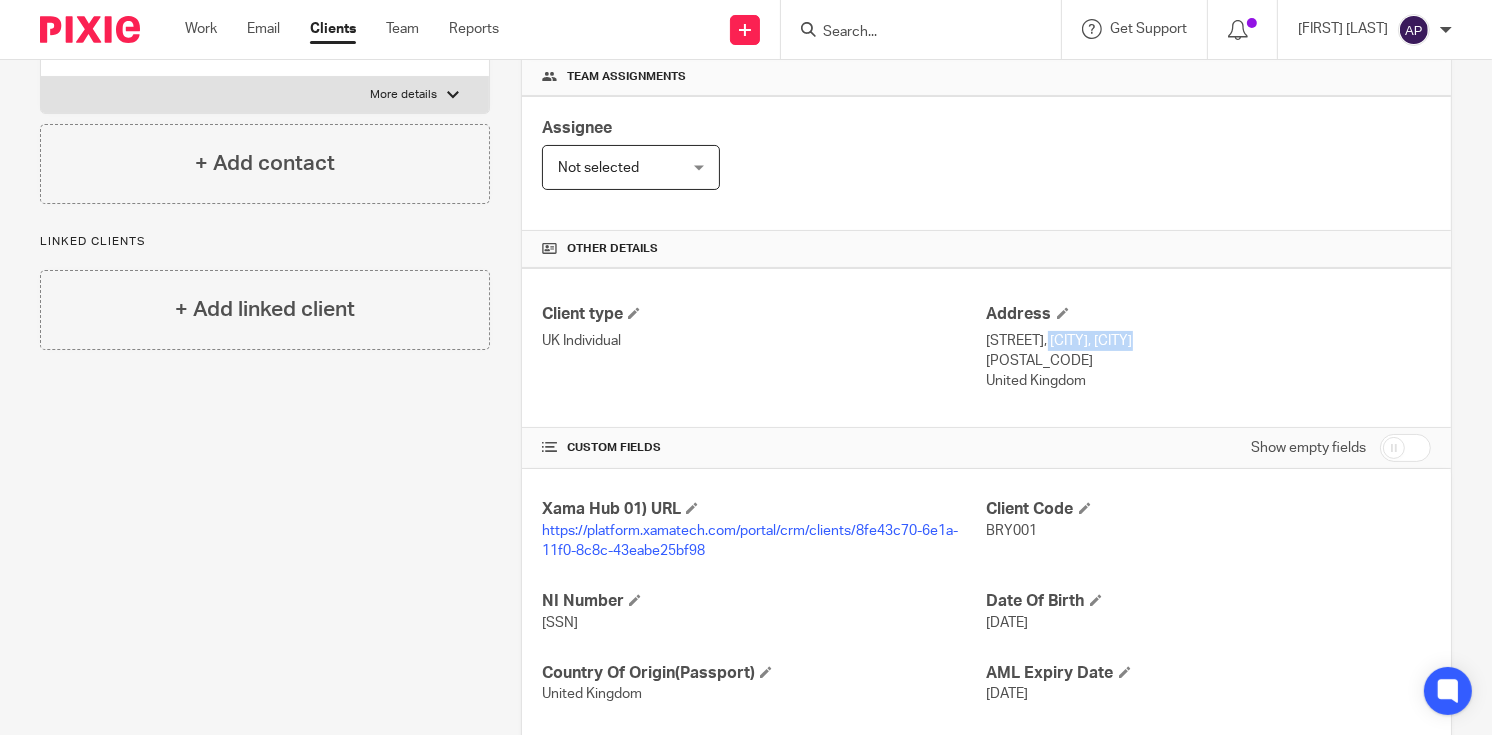 drag, startPoint x: 977, startPoint y: 333, endPoint x: 1078, endPoint y: 346, distance: 101.8332 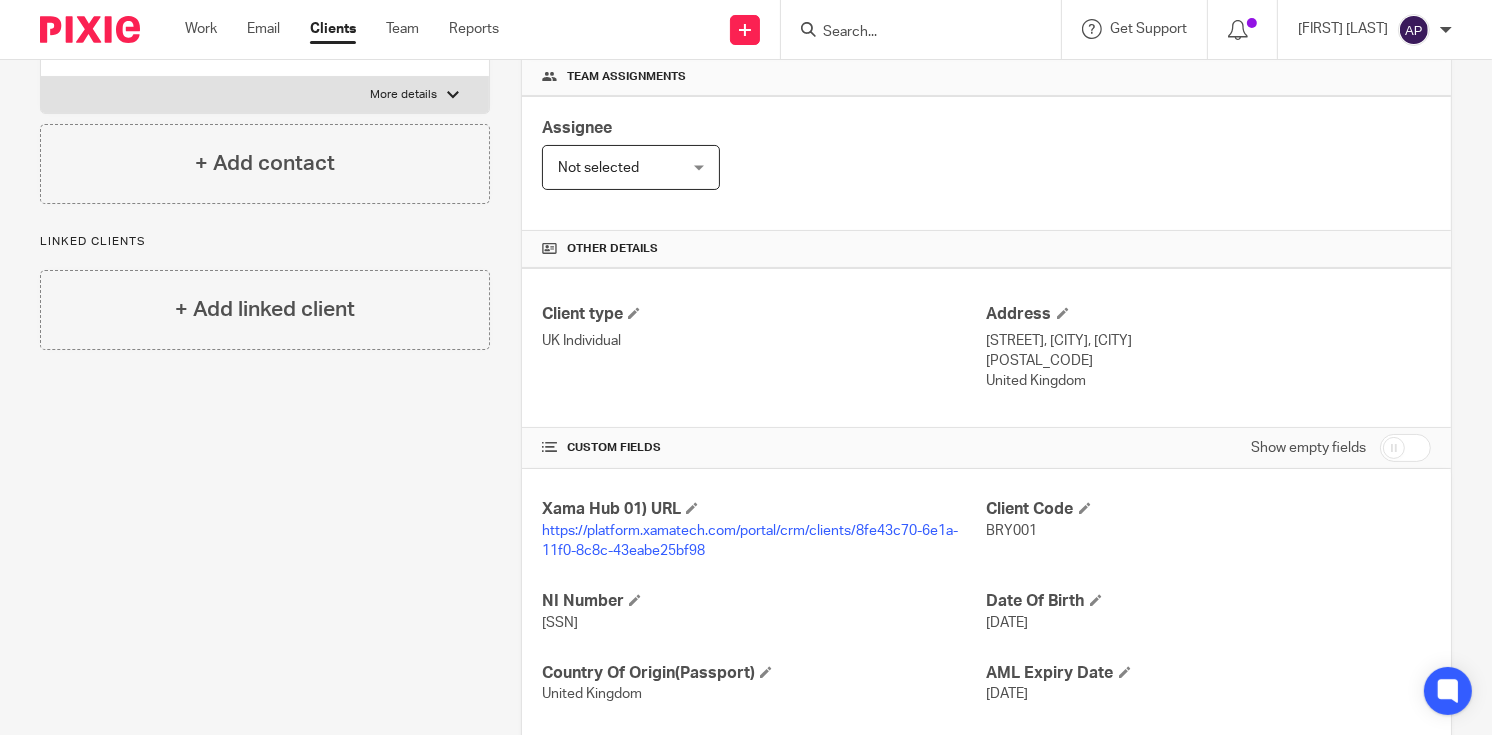 drag, startPoint x: 976, startPoint y: 355, endPoint x: 1017, endPoint y: 358, distance: 41.109608 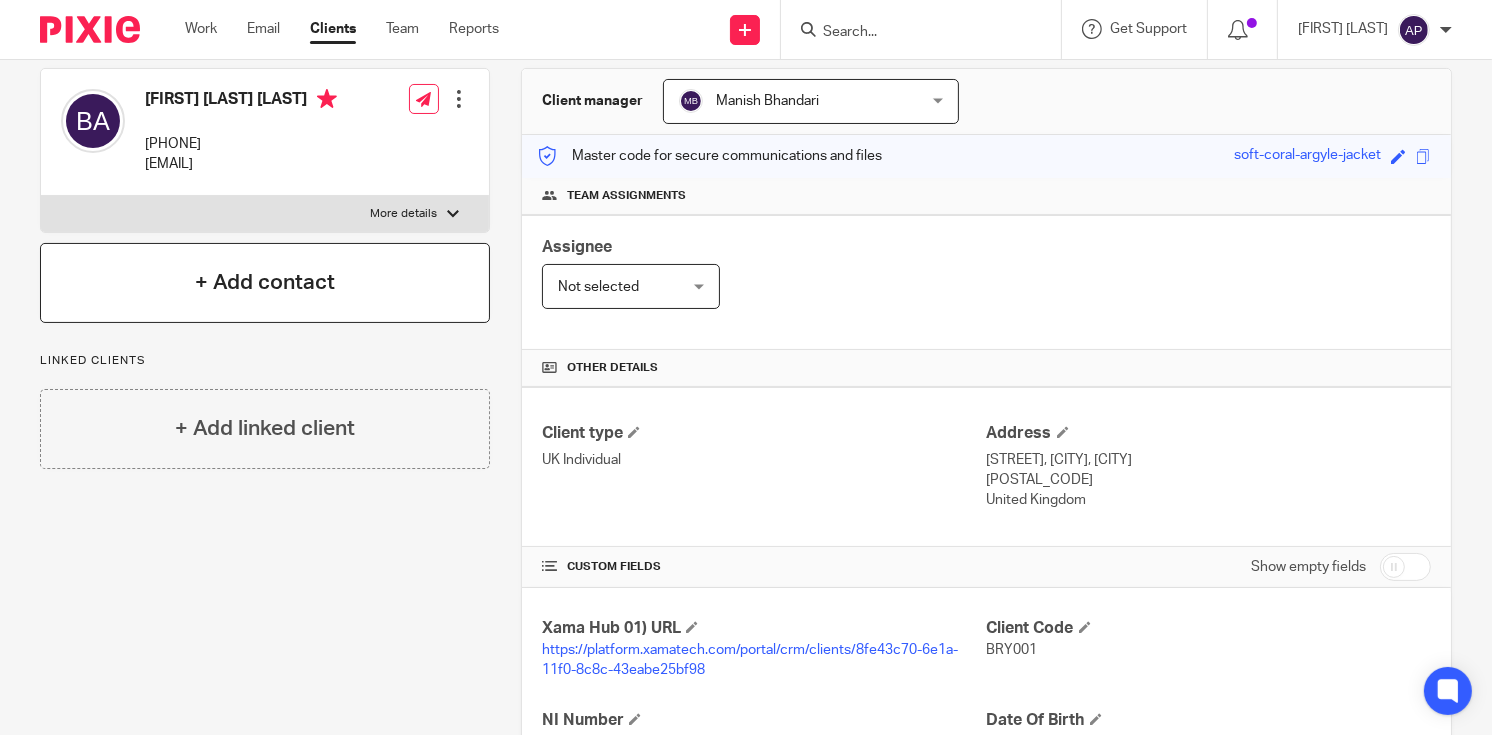 scroll, scrollTop: 0, scrollLeft: 0, axis: both 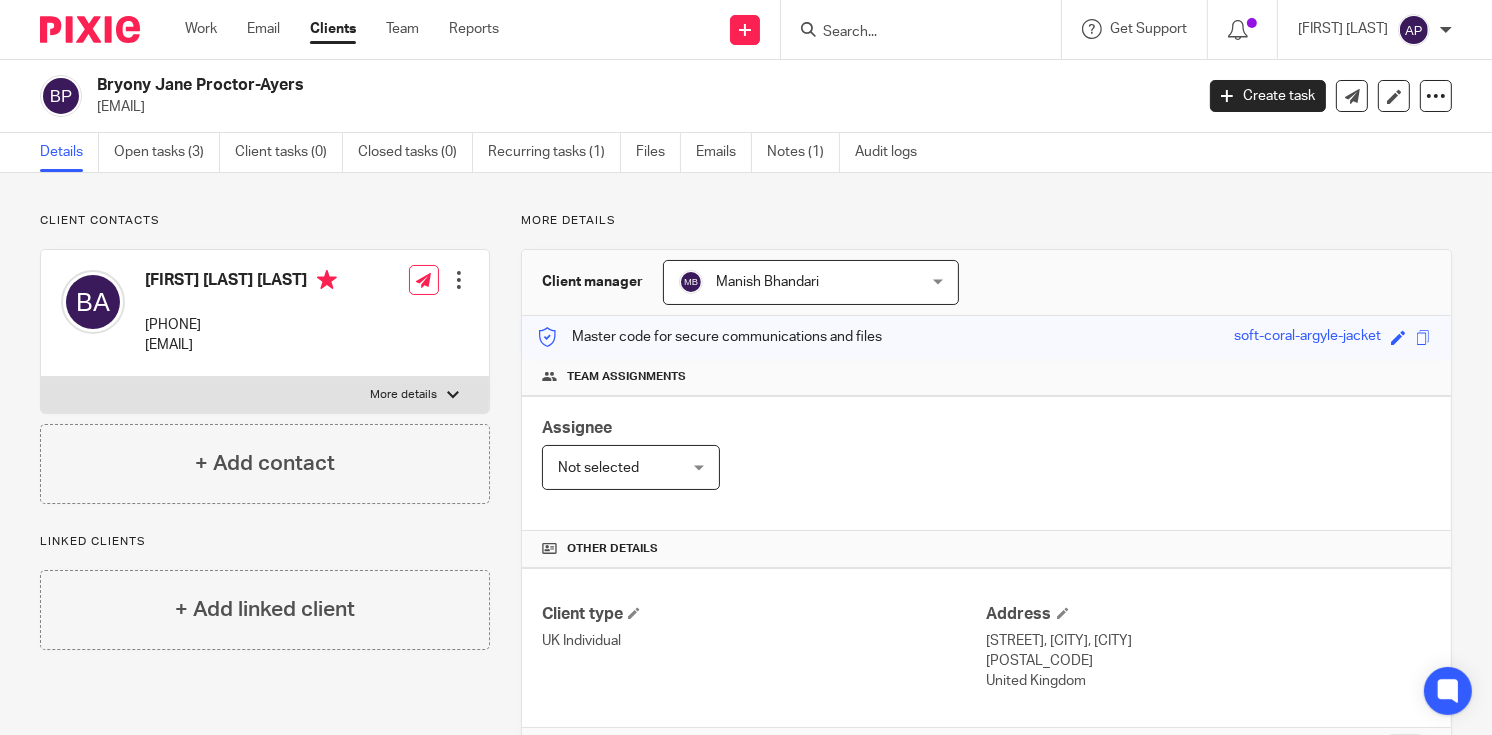 drag, startPoint x: 146, startPoint y: 322, endPoint x: 271, endPoint y: 321, distance: 125.004 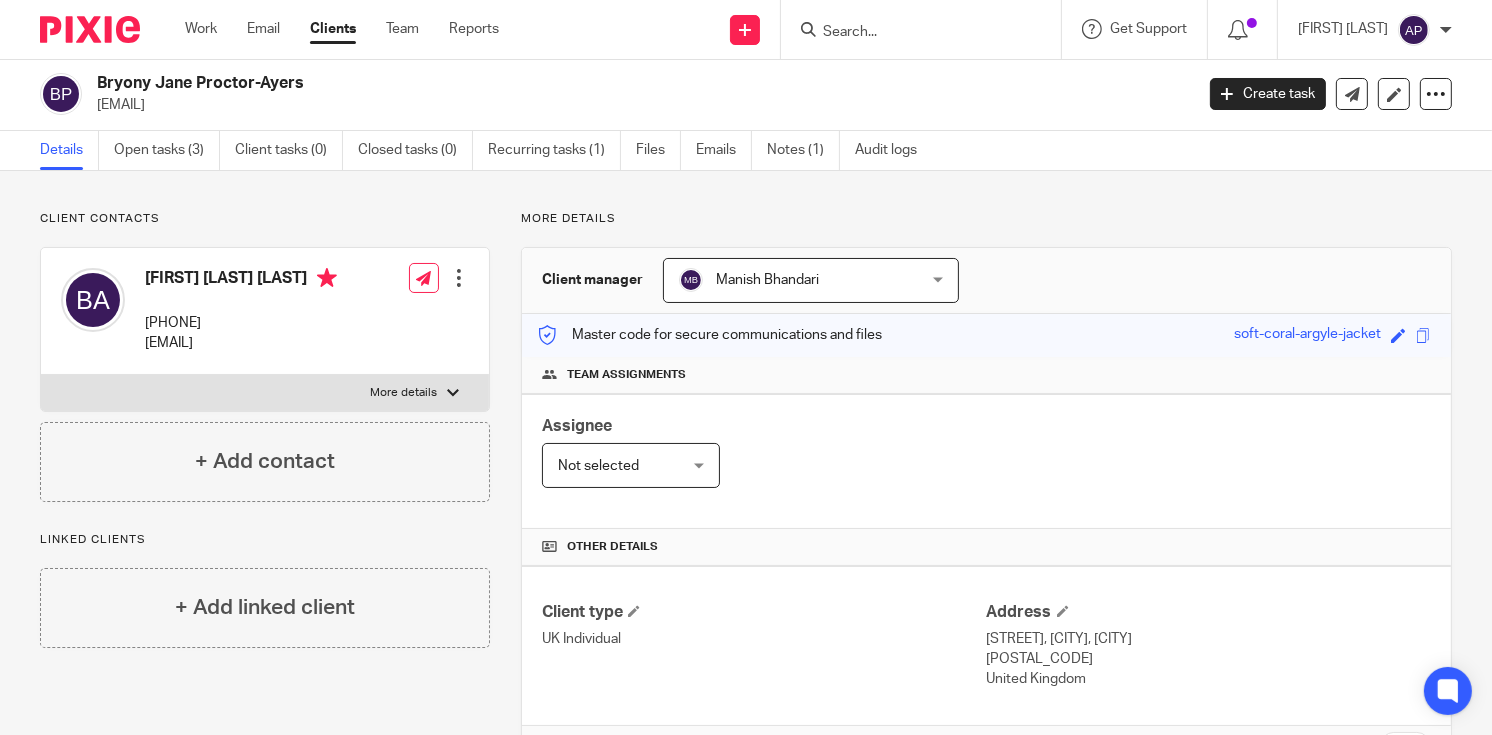 scroll, scrollTop: 0, scrollLeft: 0, axis: both 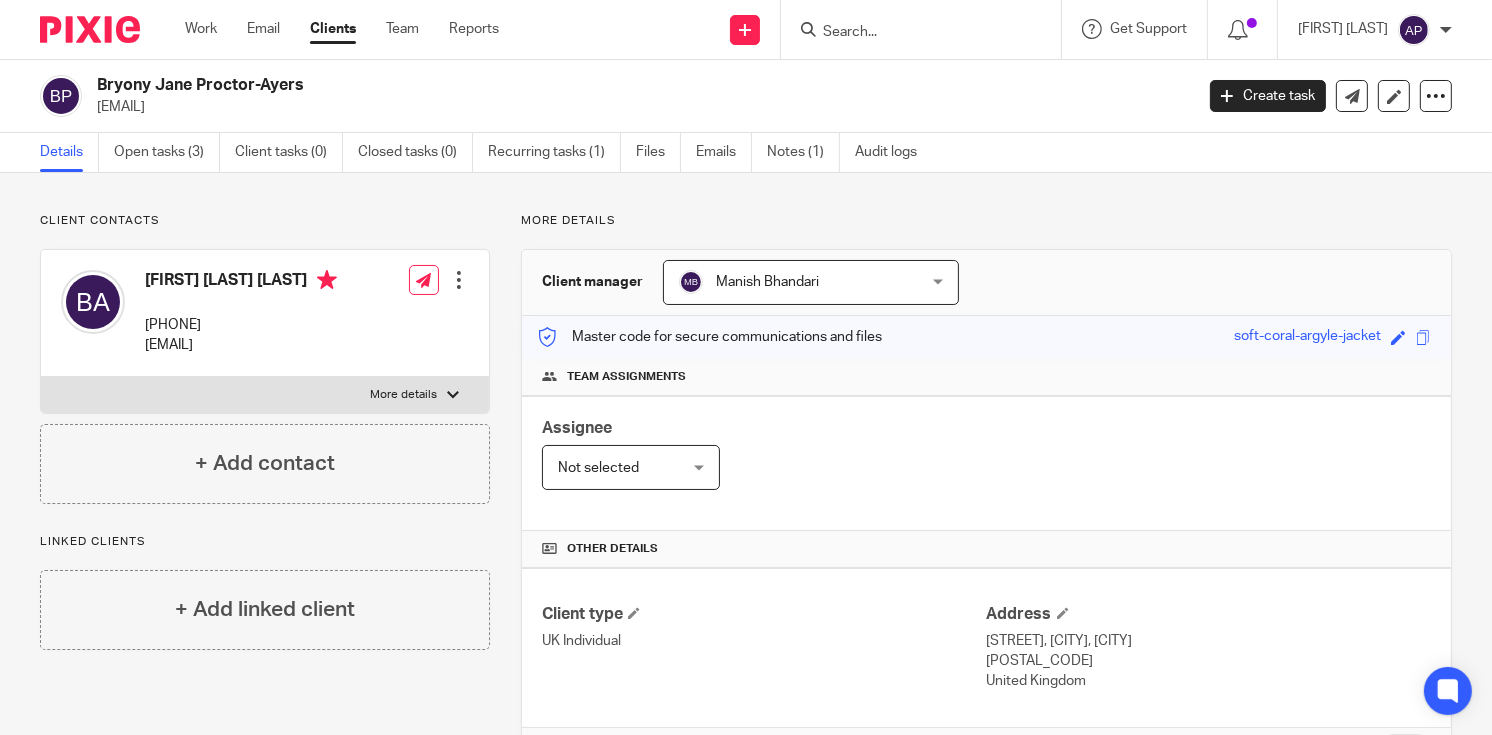 drag, startPoint x: 98, startPoint y: 79, endPoint x: 327, endPoint y: 80, distance: 229.00218 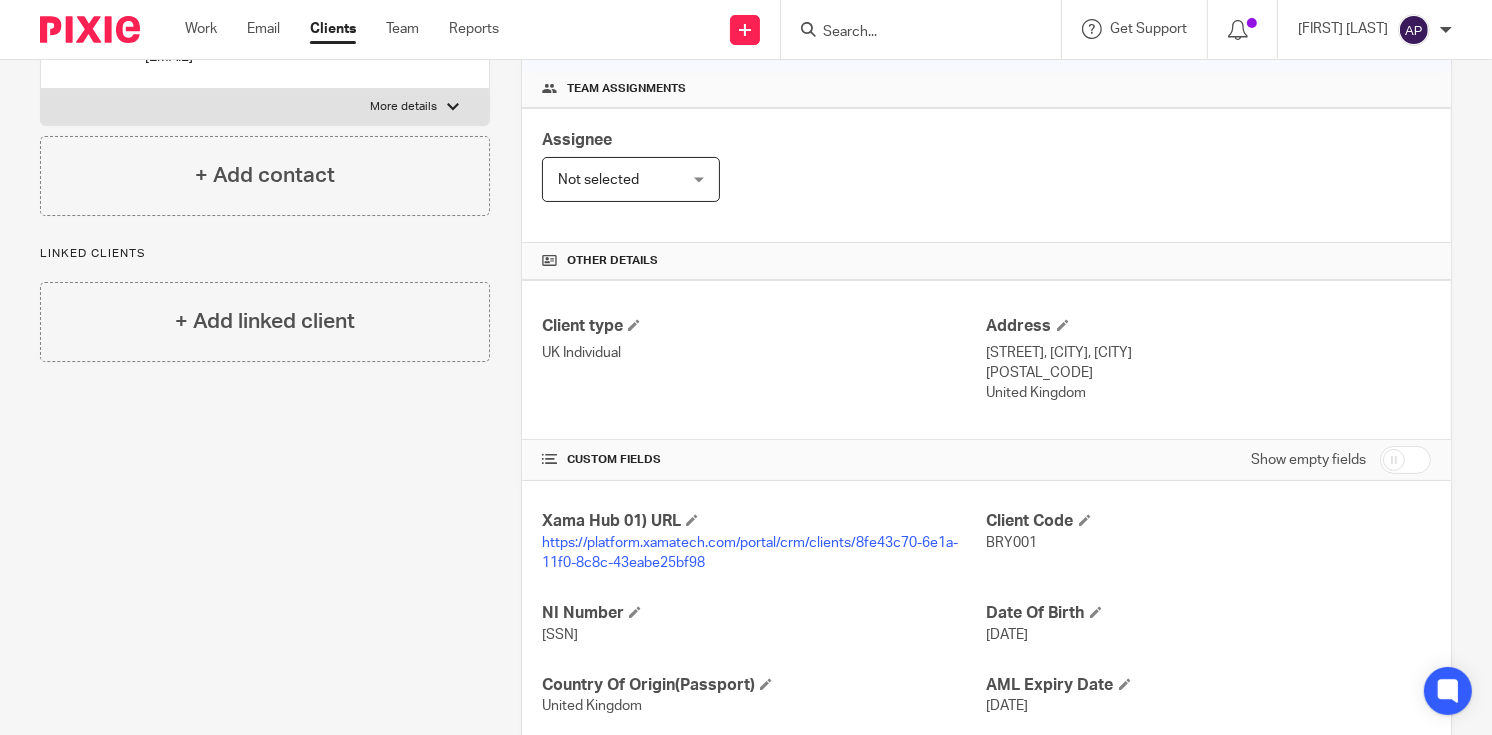 scroll, scrollTop: 400, scrollLeft: 0, axis: vertical 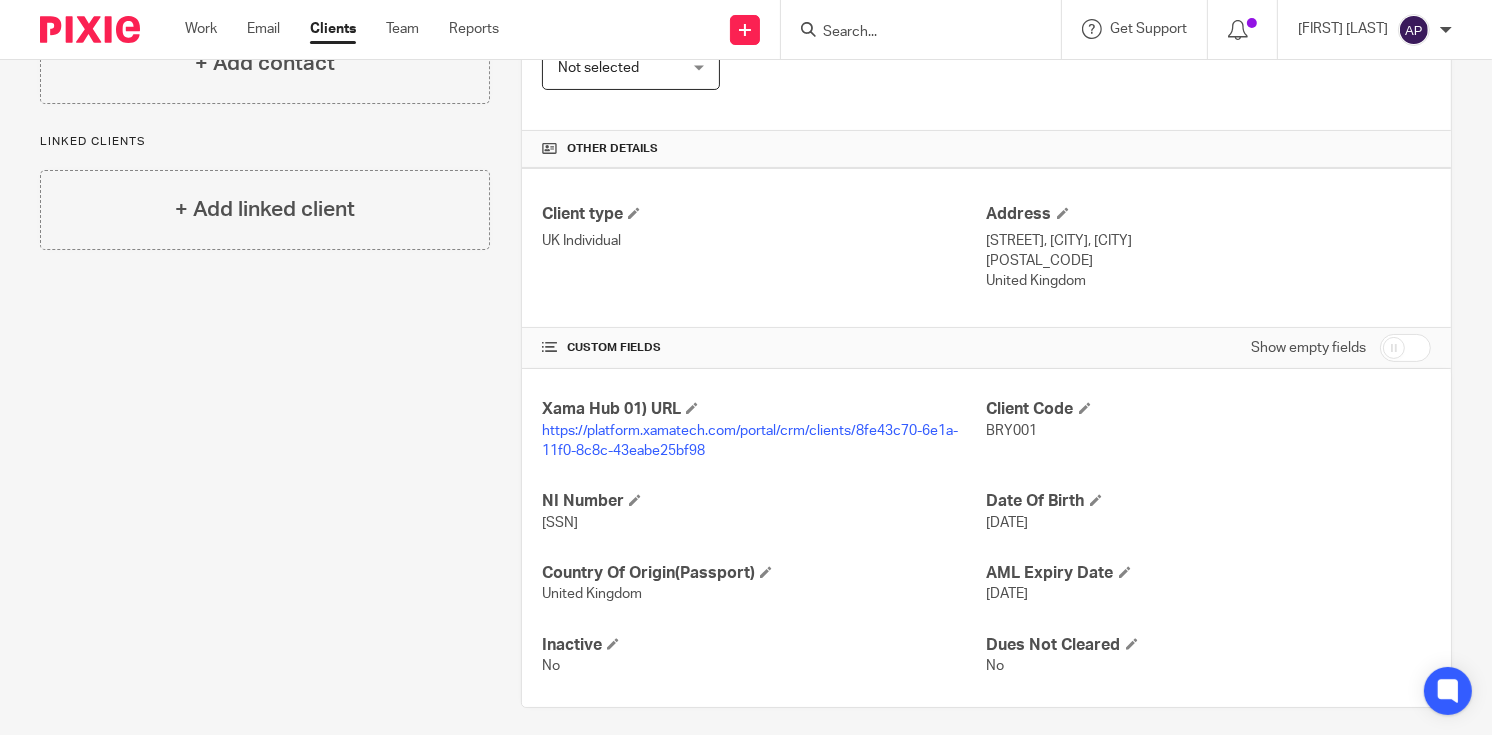 drag, startPoint x: 978, startPoint y: 233, endPoint x: 1080, endPoint y: 241, distance: 102.31325 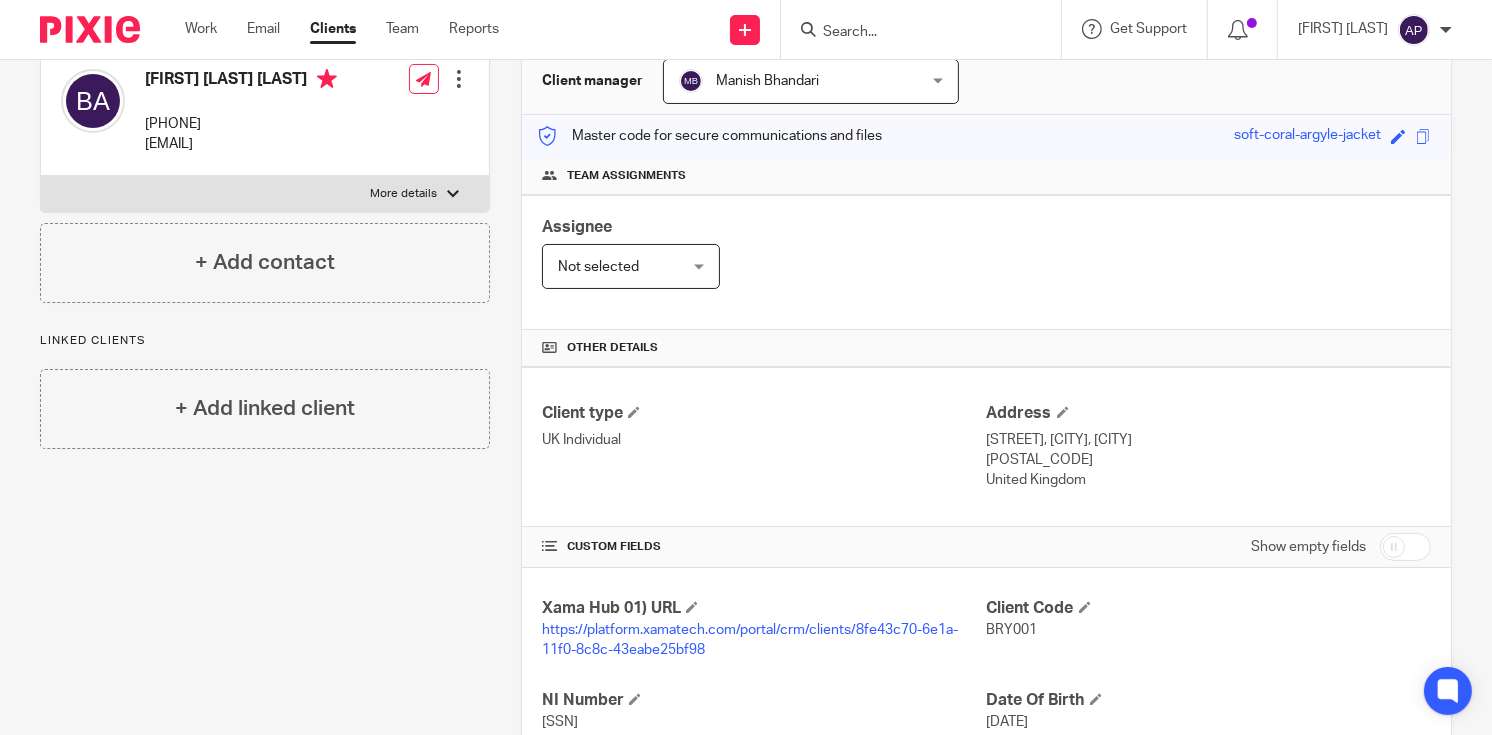 scroll, scrollTop: 200, scrollLeft: 0, axis: vertical 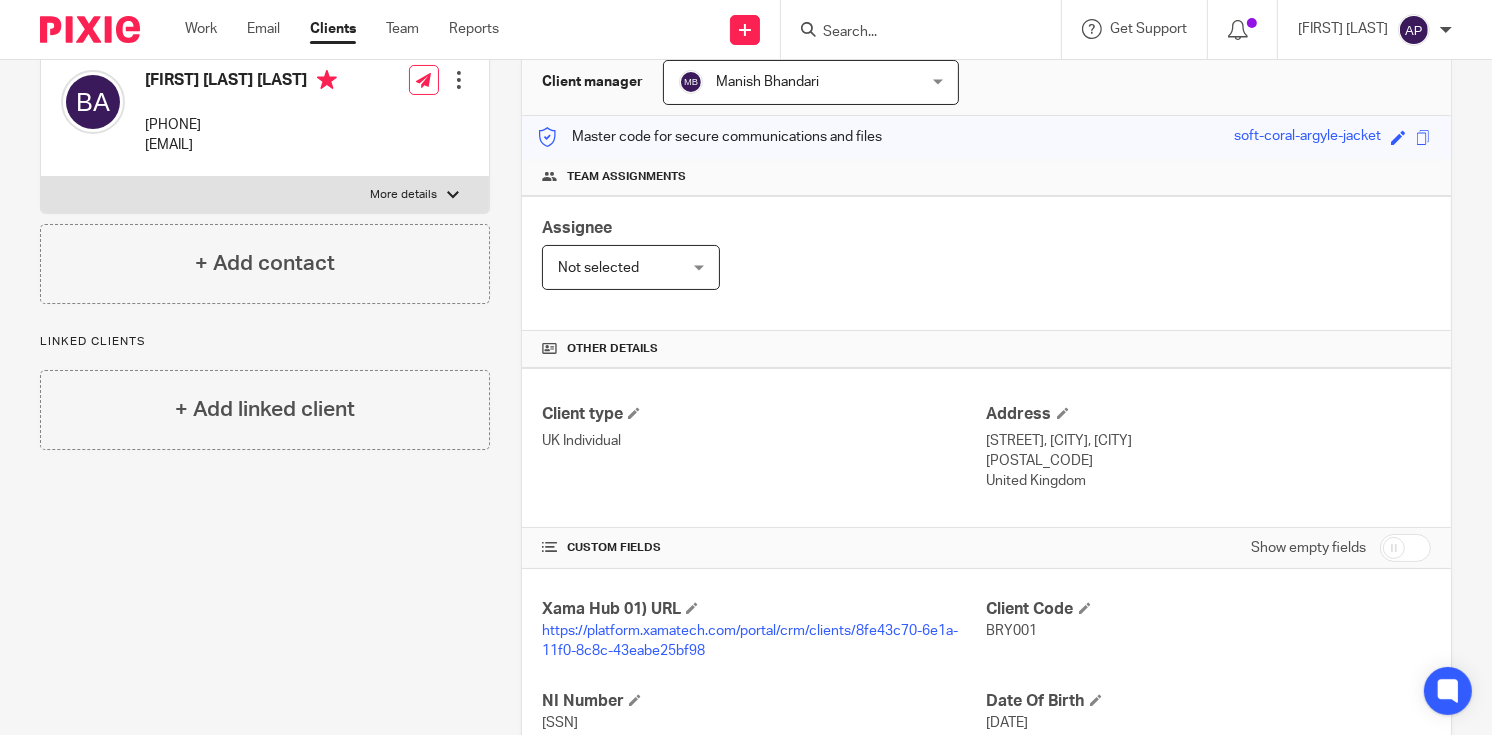 drag, startPoint x: 143, startPoint y: 120, endPoint x: 266, endPoint y: 122, distance: 123.01626 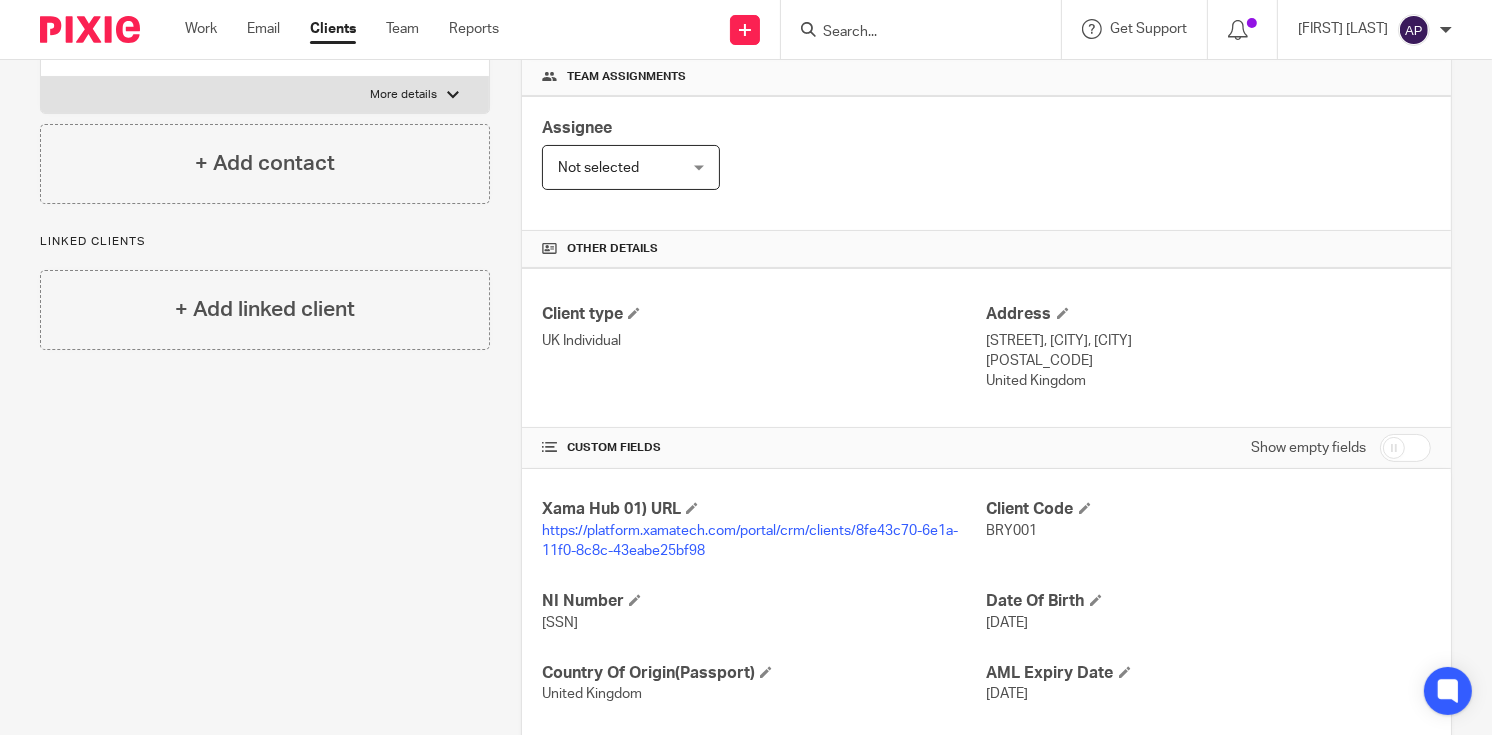 scroll, scrollTop: 400, scrollLeft: 0, axis: vertical 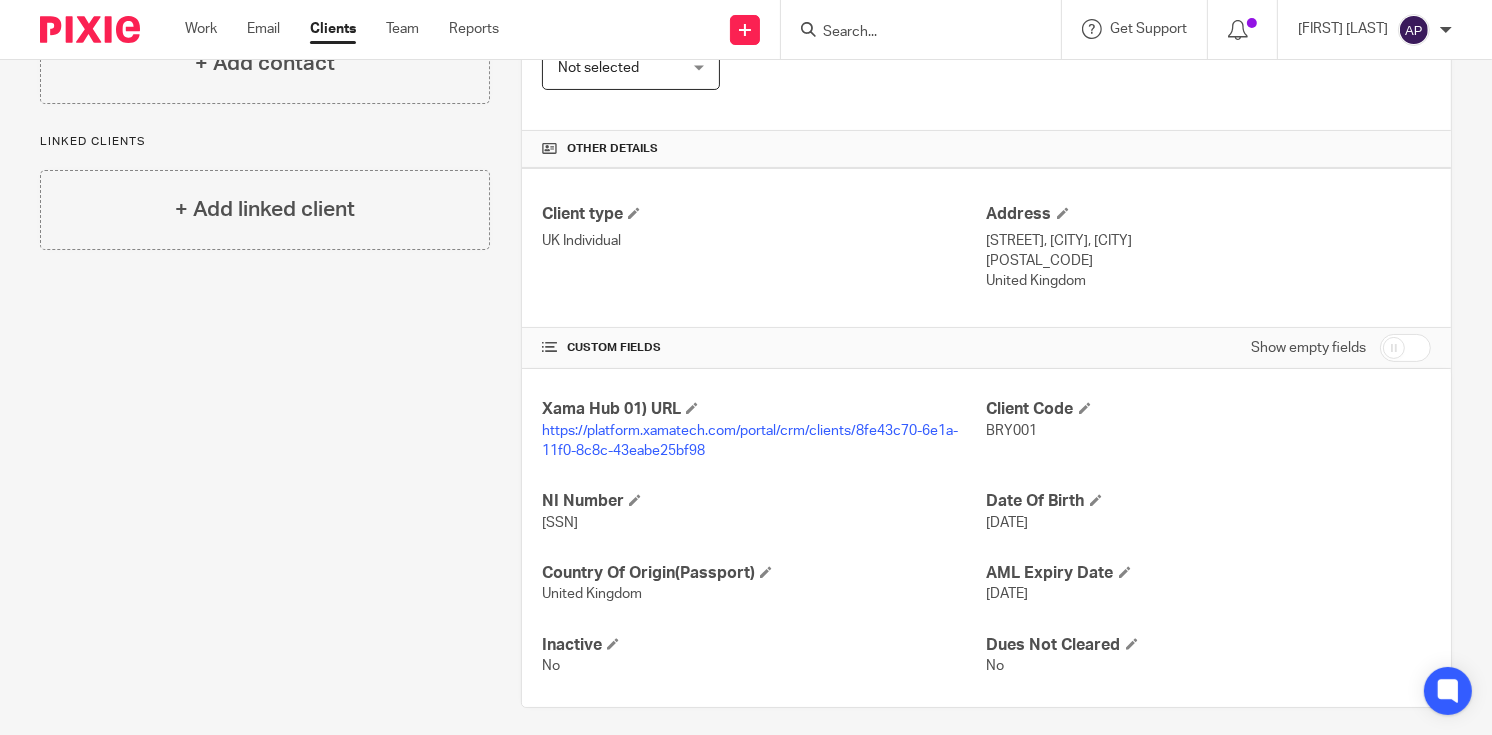 drag, startPoint x: 974, startPoint y: 256, endPoint x: 1007, endPoint y: 259, distance: 33.13608 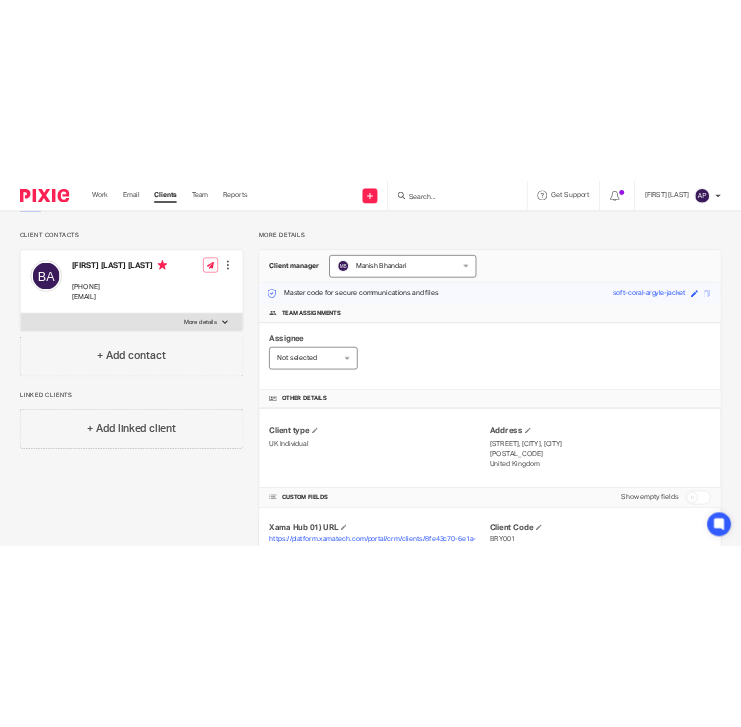 scroll, scrollTop: 0, scrollLeft: 0, axis: both 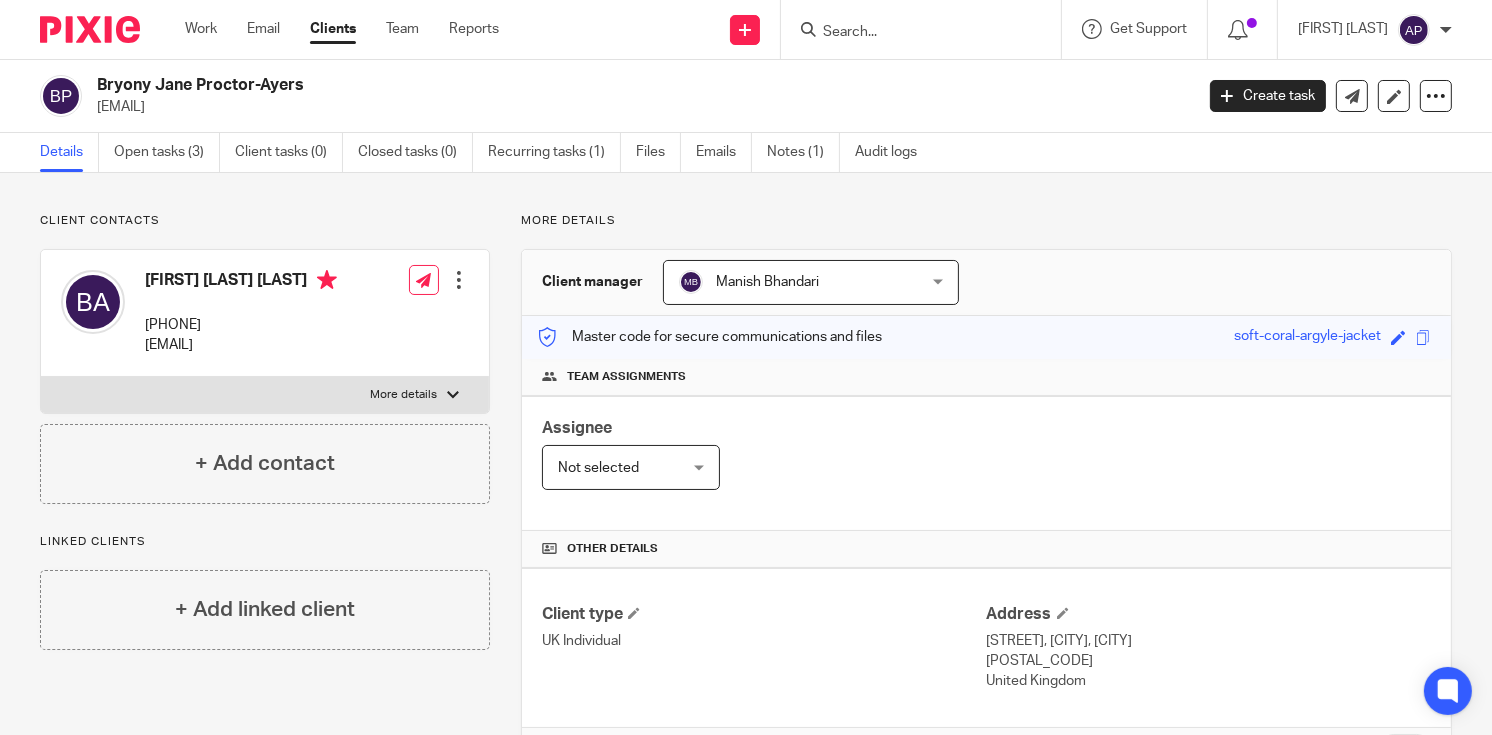 drag, startPoint x: 94, startPoint y: 83, endPoint x: 325, endPoint y: 83, distance: 231 